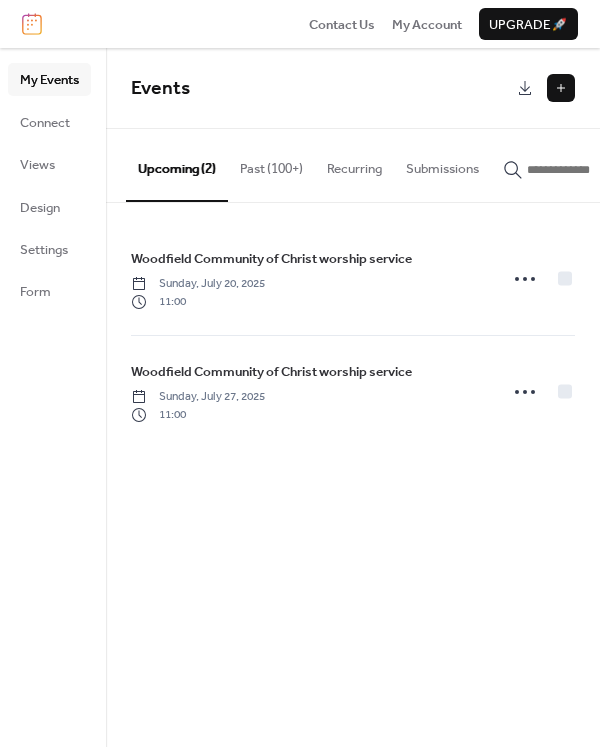 scroll, scrollTop: 0, scrollLeft: 0, axis: both 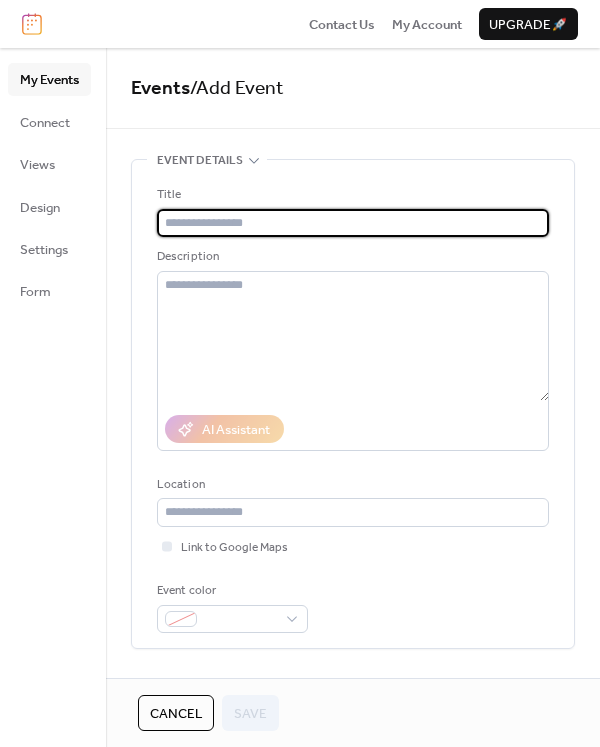 click on "Cancel" at bounding box center (176, 714) 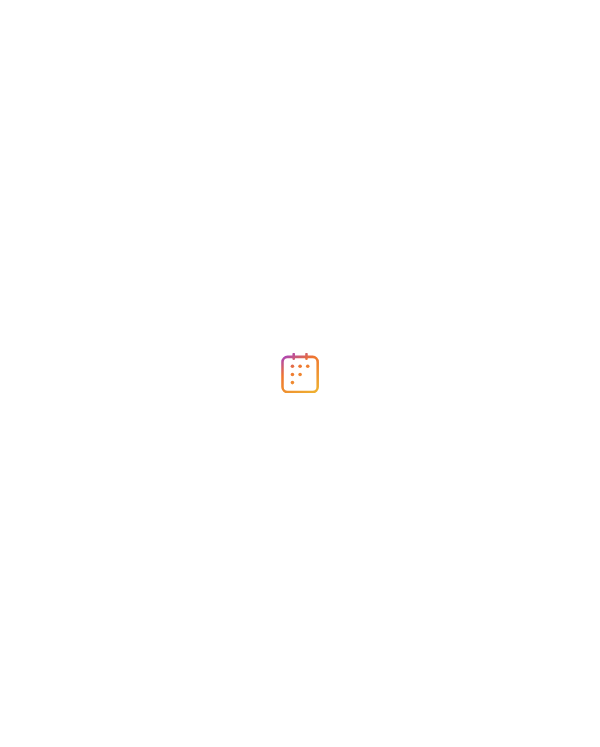 scroll, scrollTop: 0, scrollLeft: 0, axis: both 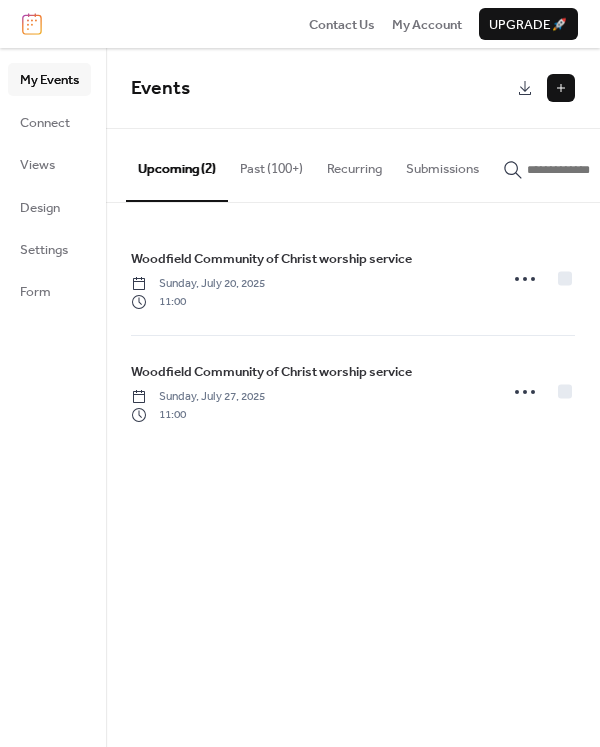 click on "My Events" at bounding box center (49, 80) 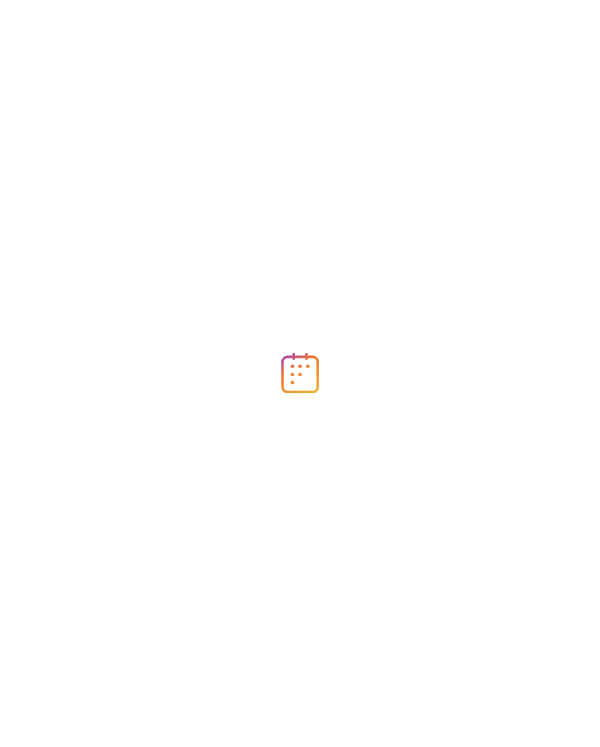 scroll, scrollTop: 0, scrollLeft: 0, axis: both 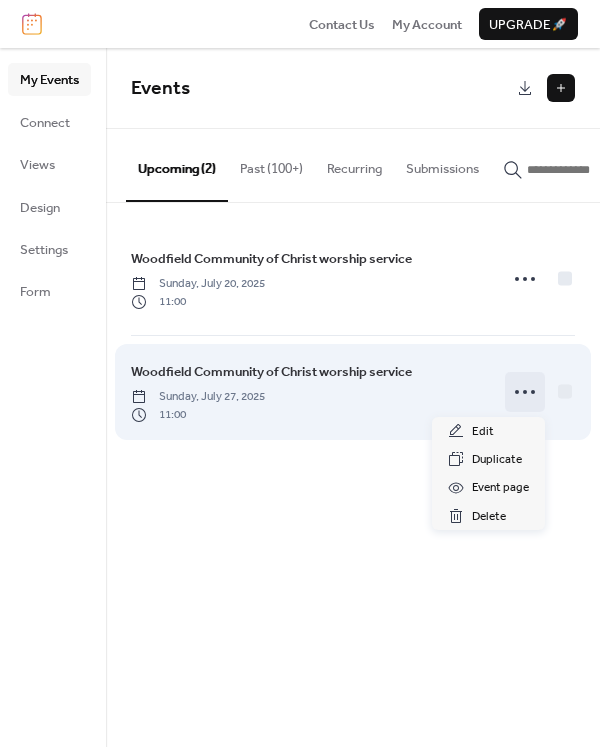 click 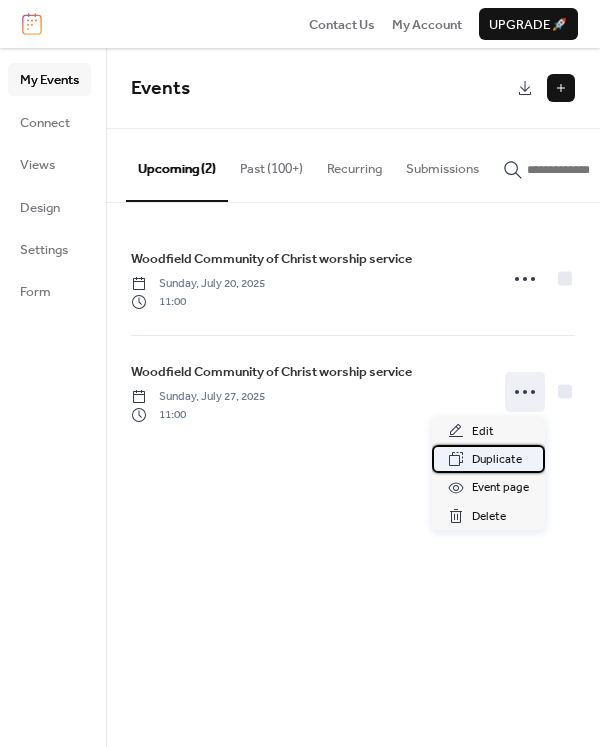 click on "Duplicate" at bounding box center (497, 460) 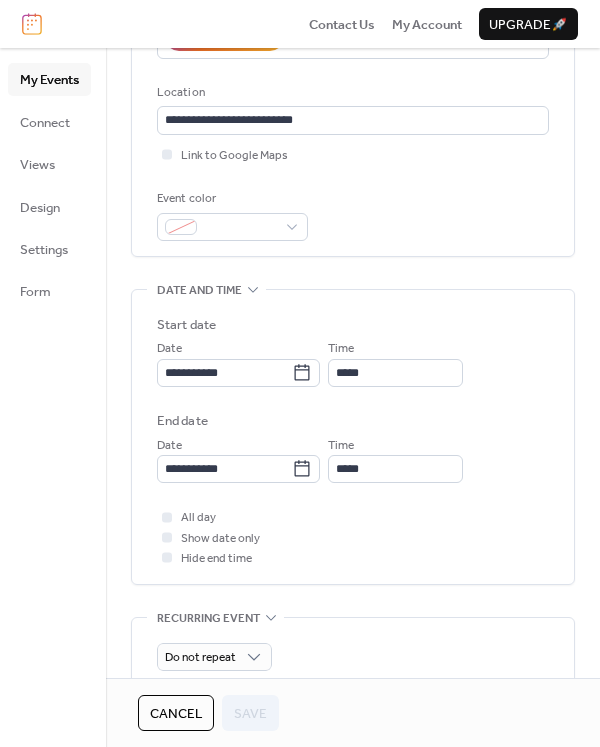scroll, scrollTop: 401, scrollLeft: 0, axis: vertical 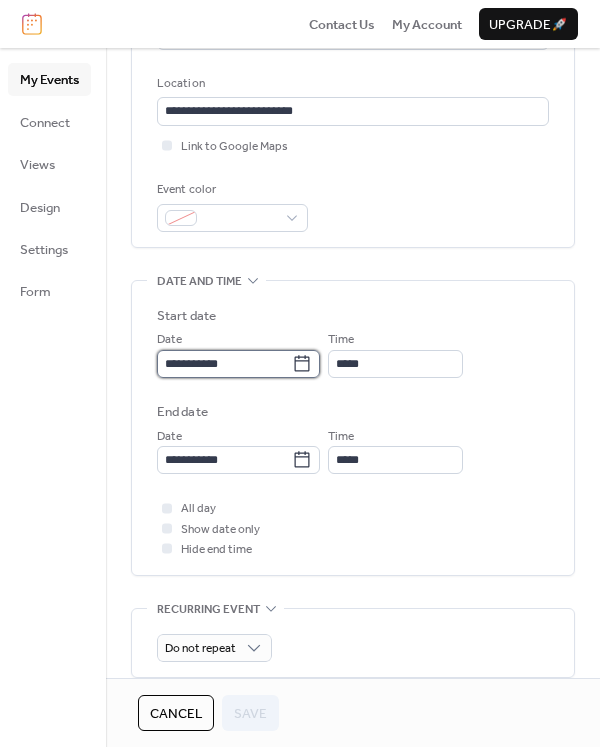 click on "**********" at bounding box center [224, 364] 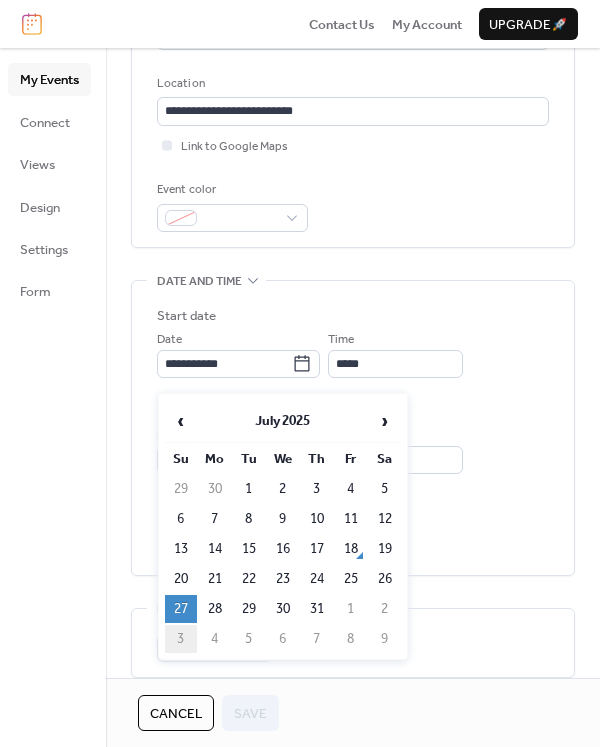 click on "3" at bounding box center [181, 639] 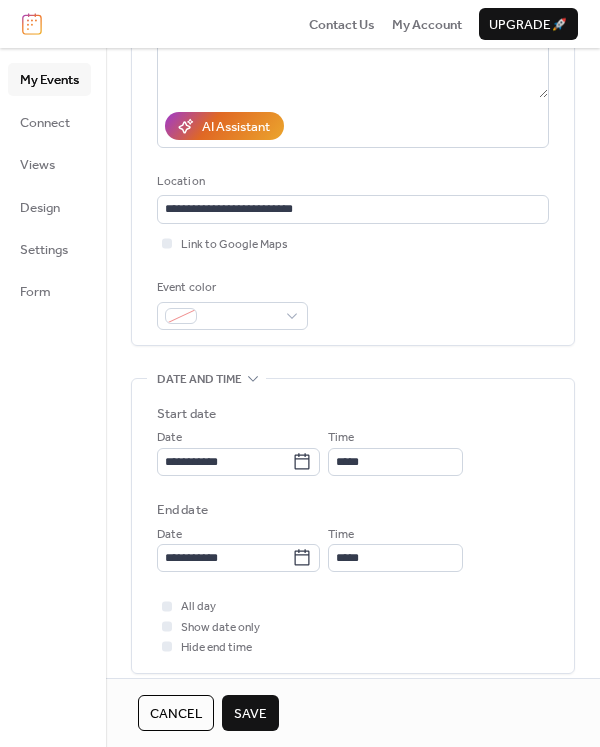 scroll, scrollTop: 212, scrollLeft: 0, axis: vertical 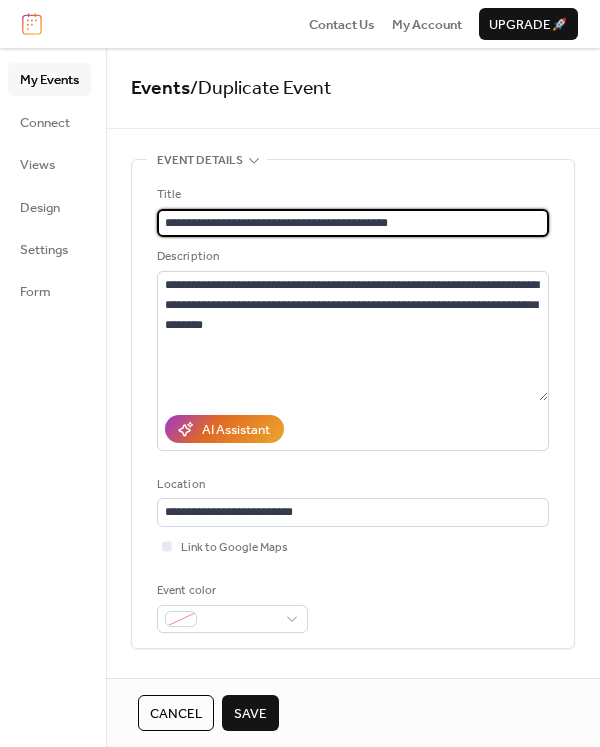 click on "**********" at bounding box center (353, 223) 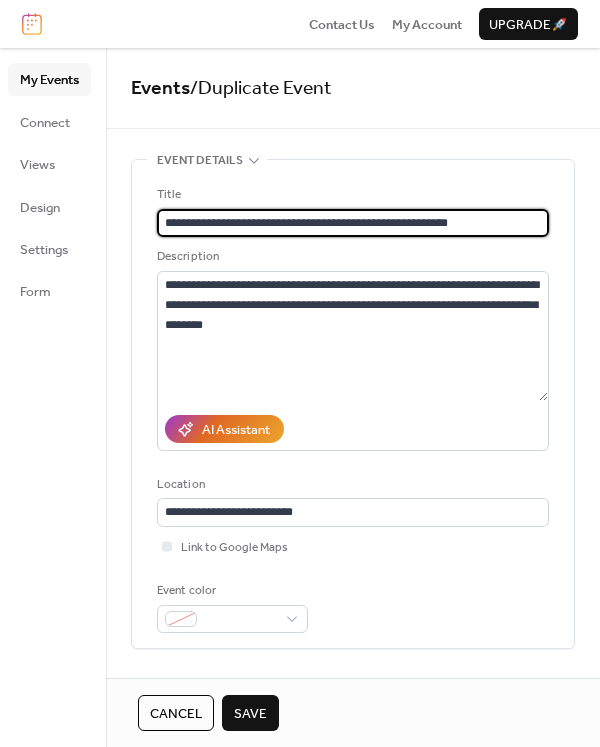 type on "**********" 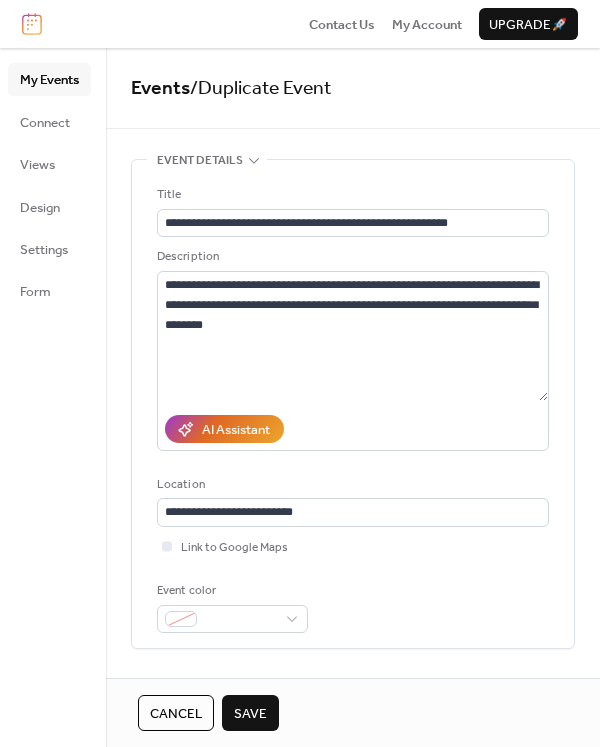 click on "Save" at bounding box center (250, 714) 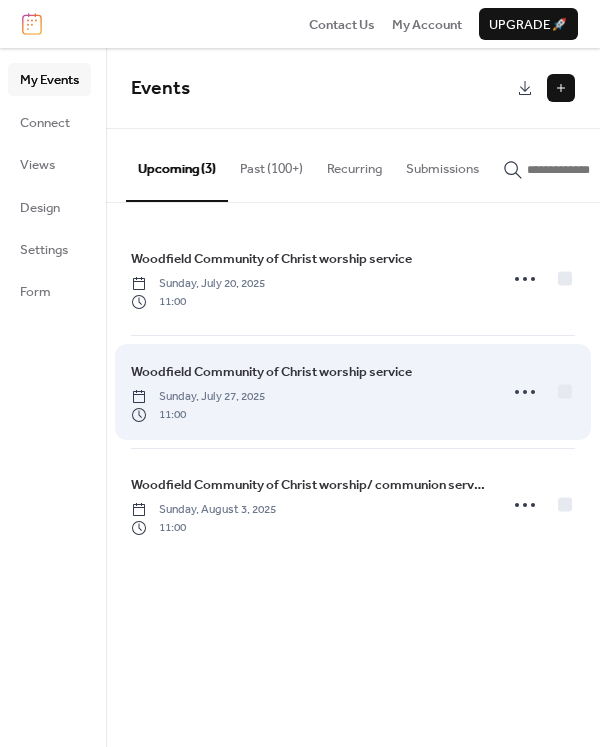 click on "11:00" at bounding box center (198, 415) 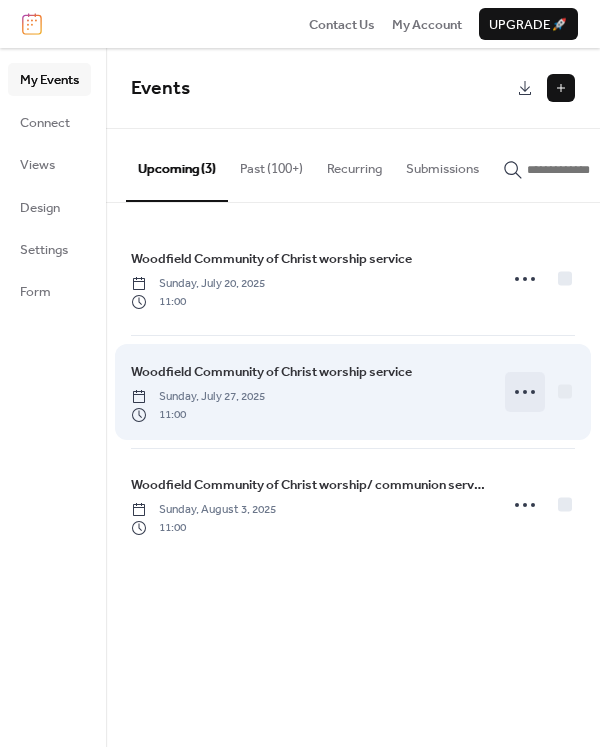 click 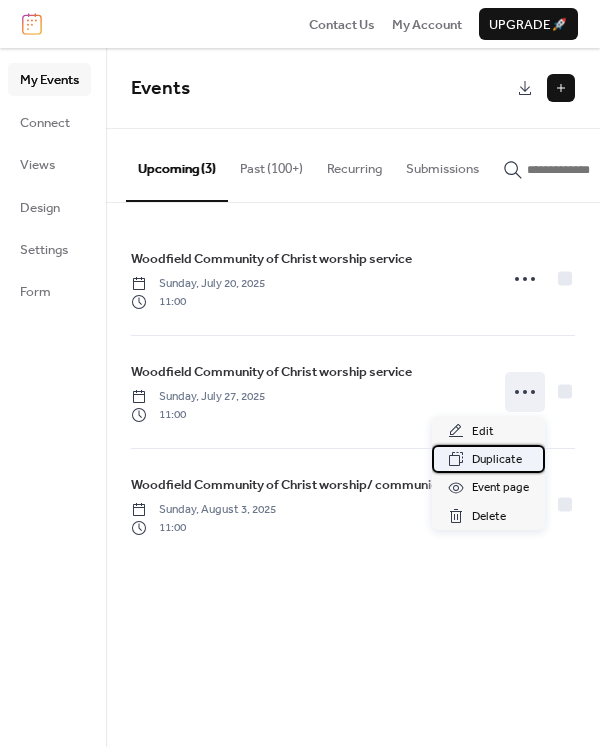 click on "Duplicate" at bounding box center [497, 460] 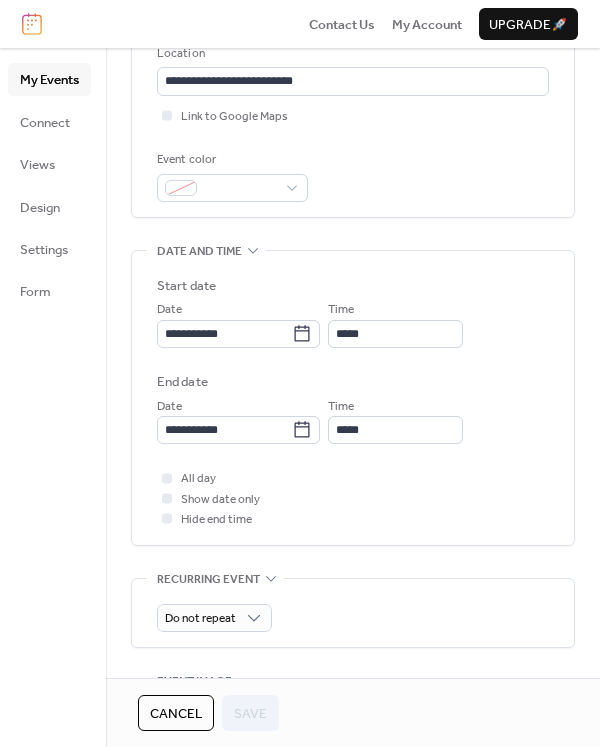 scroll, scrollTop: 445, scrollLeft: 0, axis: vertical 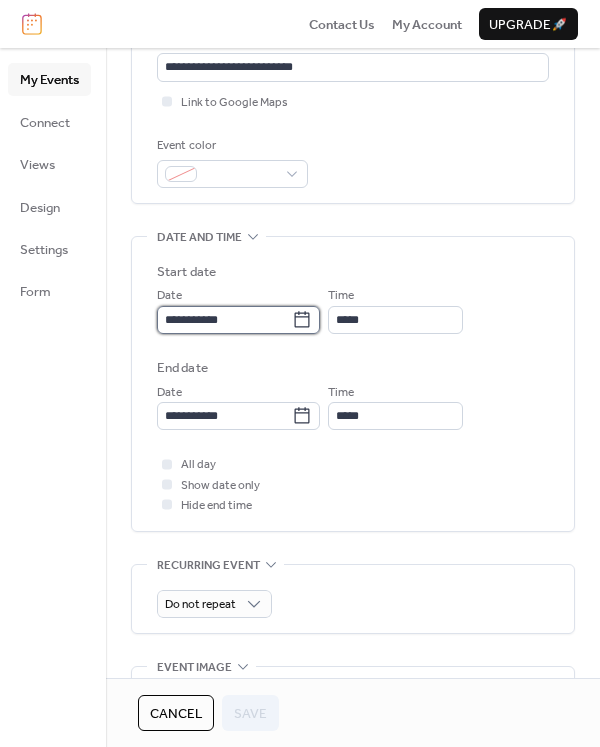 click on "**********" at bounding box center [224, 320] 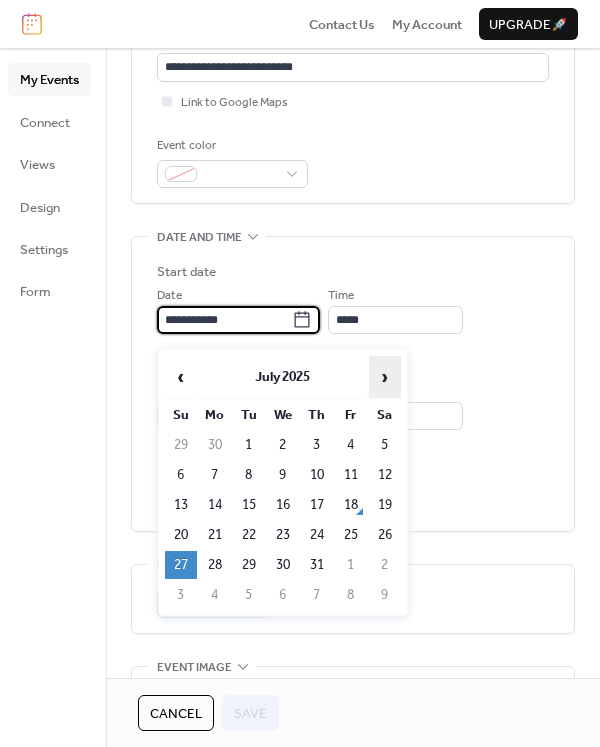 click on "›" at bounding box center [385, 377] 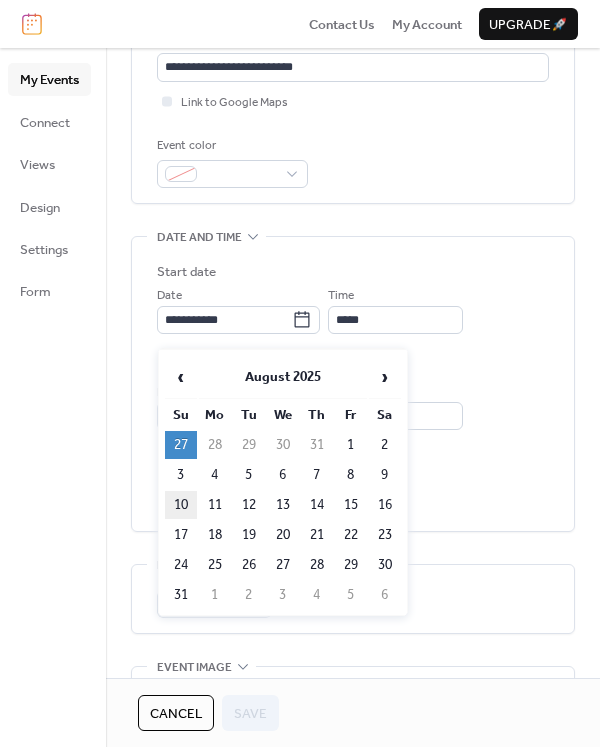 click on "10" at bounding box center (181, 505) 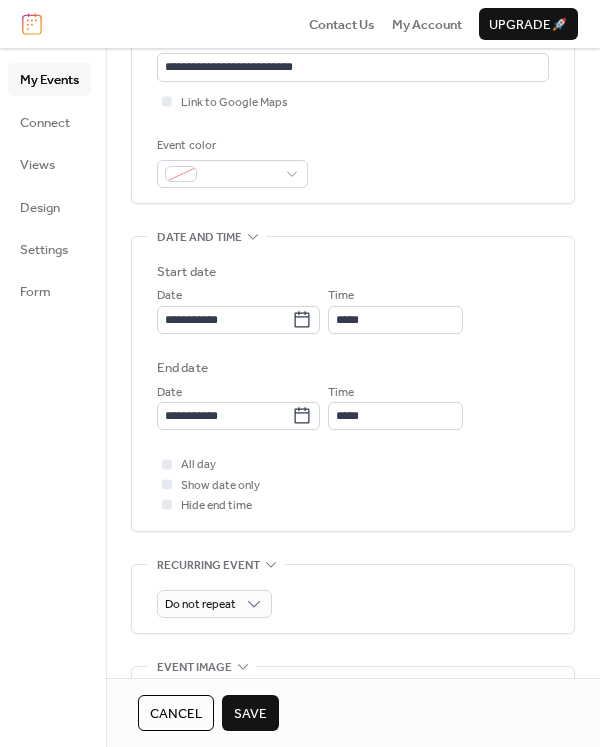 click on "Save" at bounding box center [250, 714] 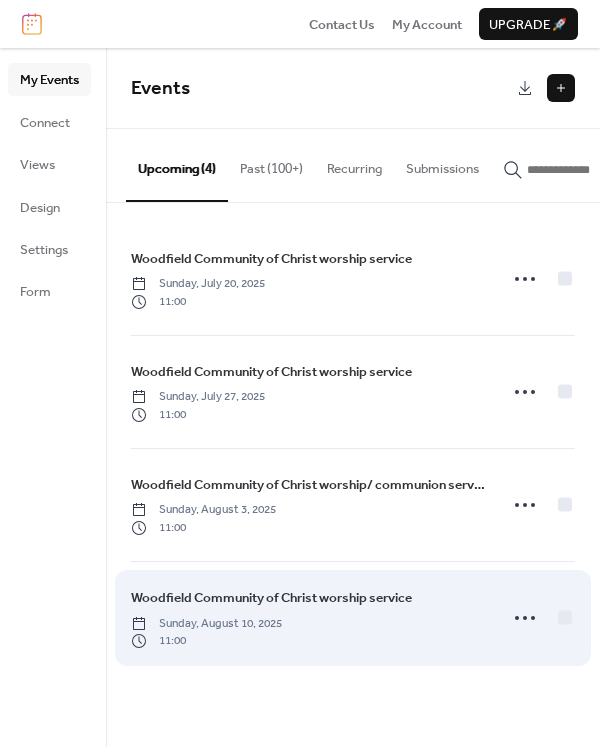 click on "Woodfield Community of Christ worship service" at bounding box center [271, 598] 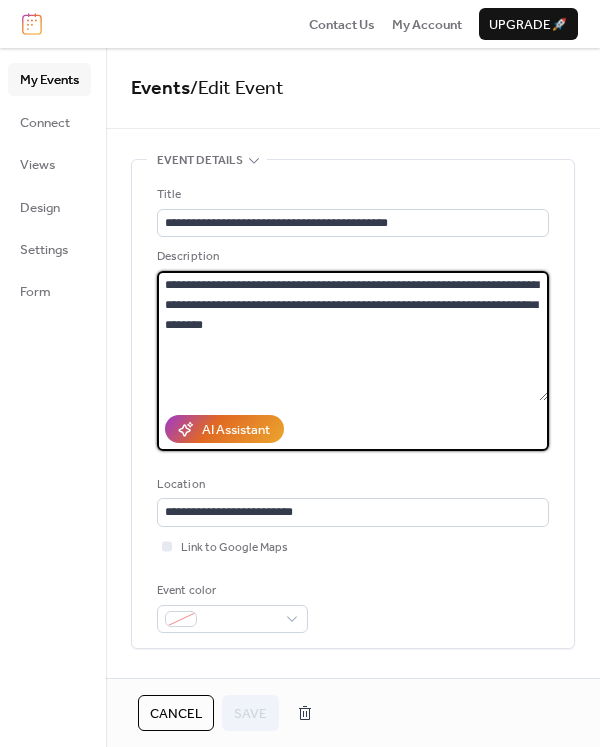 click on "**********" at bounding box center (352, 336) 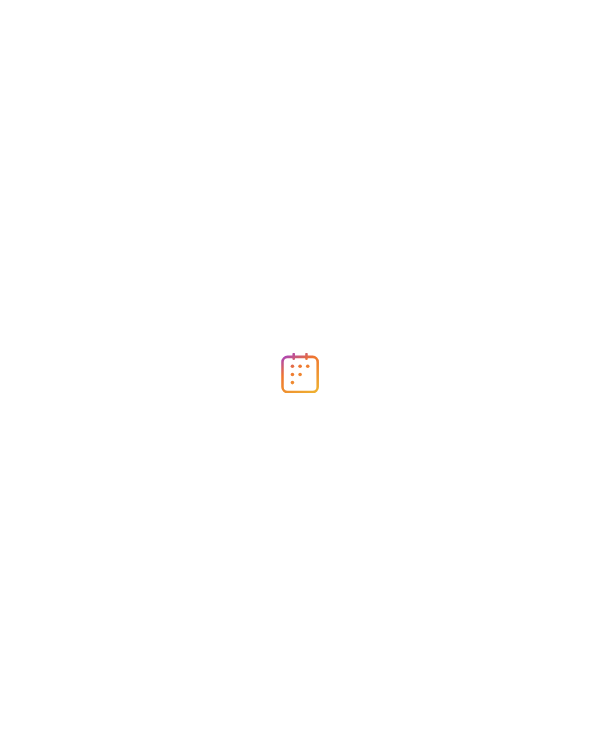 scroll, scrollTop: 0, scrollLeft: 0, axis: both 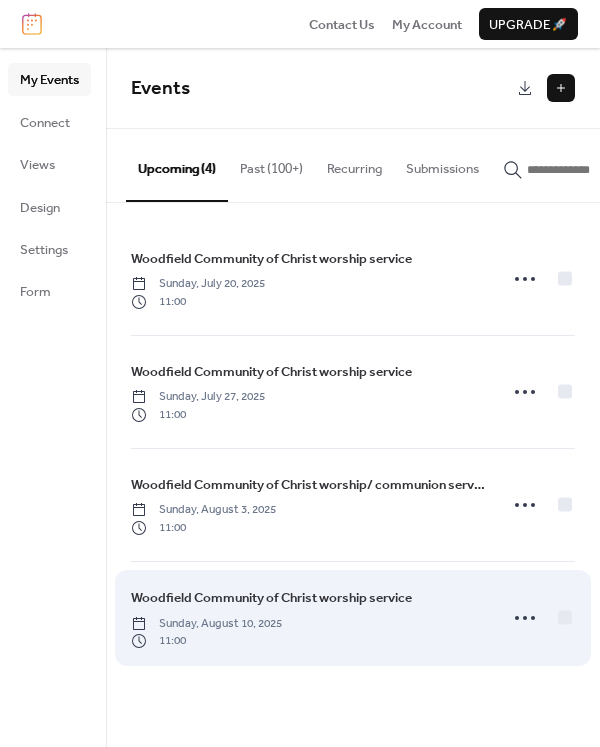 click on "Woodfield Community of Christ worship service" at bounding box center [271, 598] 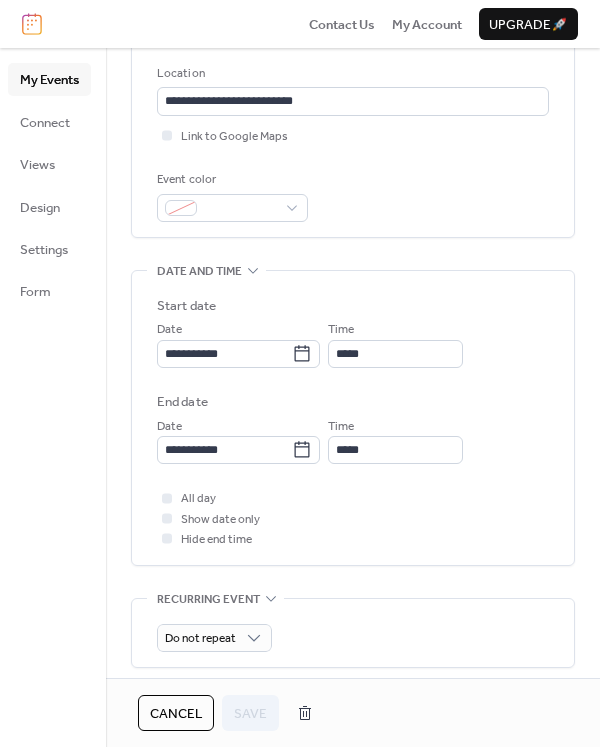 scroll, scrollTop: 422, scrollLeft: 0, axis: vertical 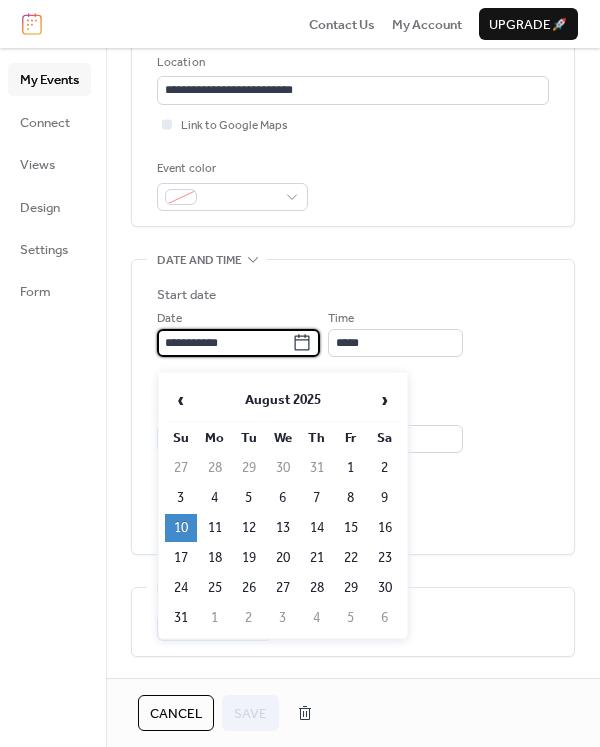 click on "**********" at bounding box center (224, 343) 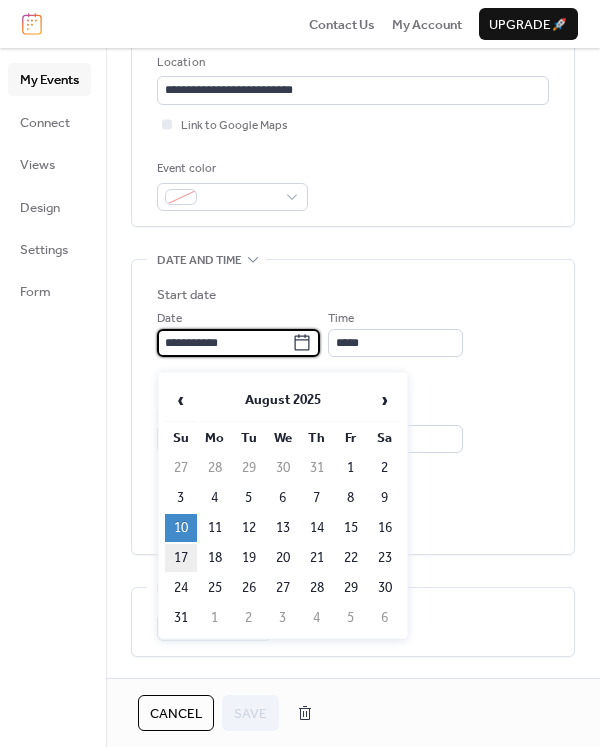 click on "17" at bounding box center [181, 558] 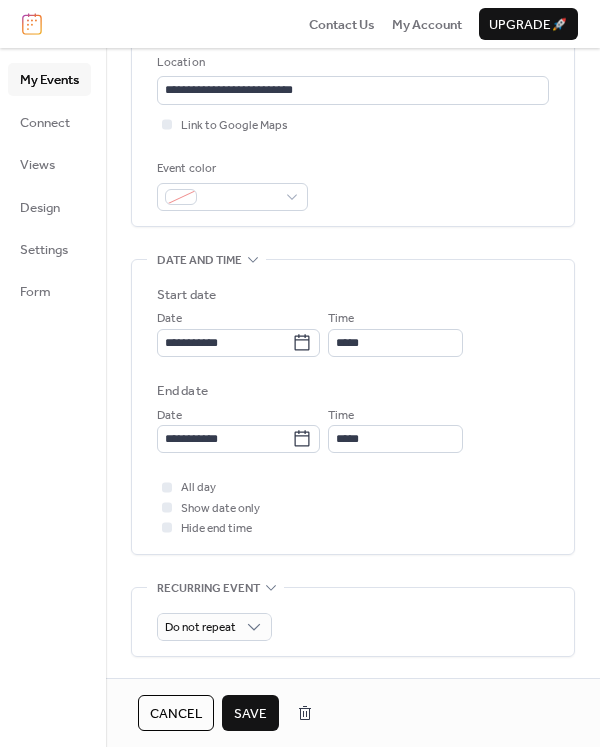click on "Save" at bounding box center [250, 713] 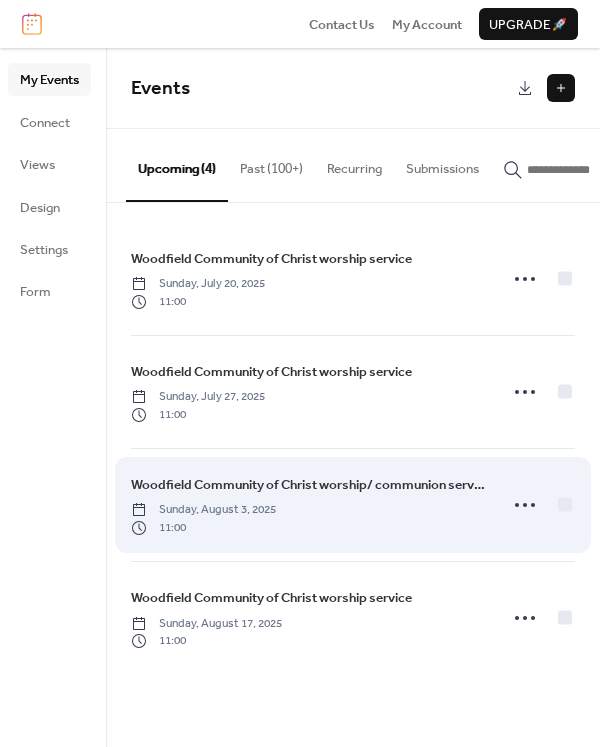 click on "Sunday, August 3, 2025" at bounding box center [203, 510] 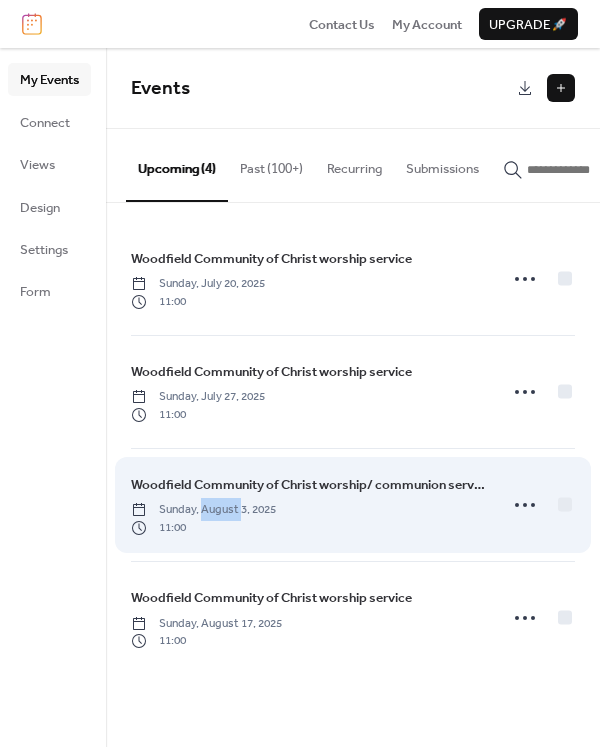 click on "Sunday, August 3, 2025" at bounding box center [203, 510] 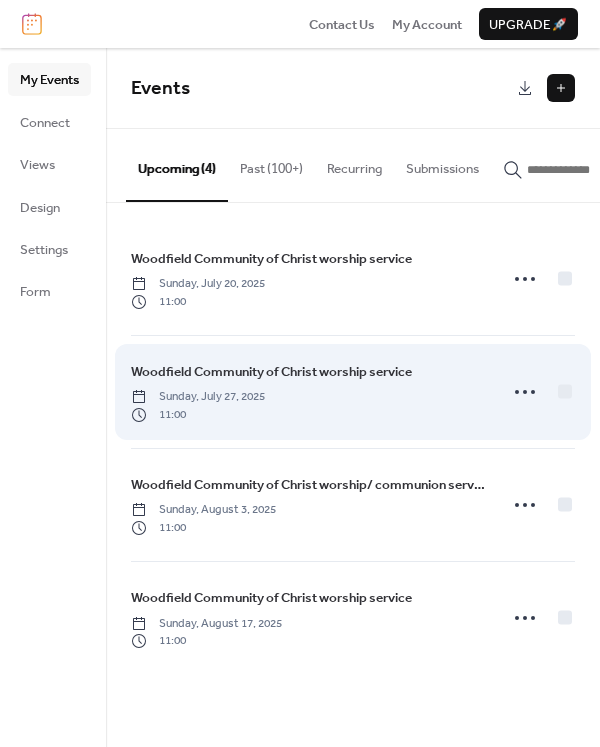 click on "Sunday, July 27, 2025" at bounding box center [198, 397] 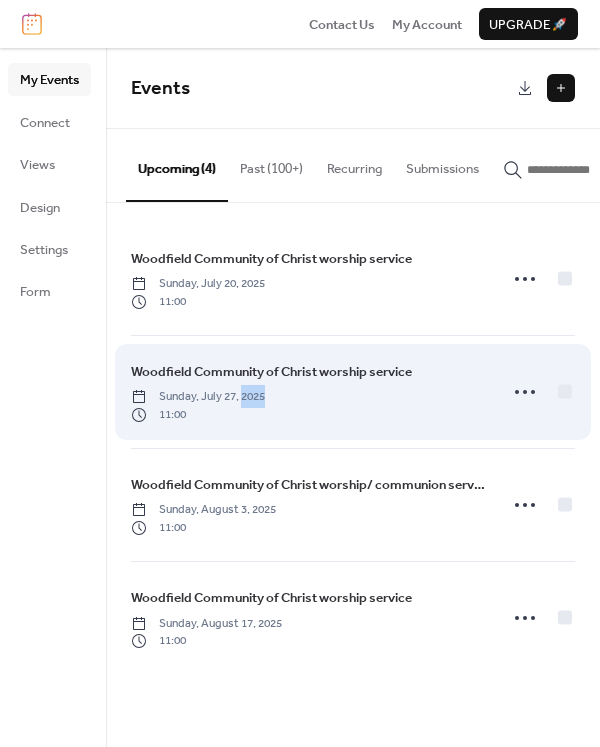click on "Sunday, July 27, 2025" at bounding box center (198, 397) 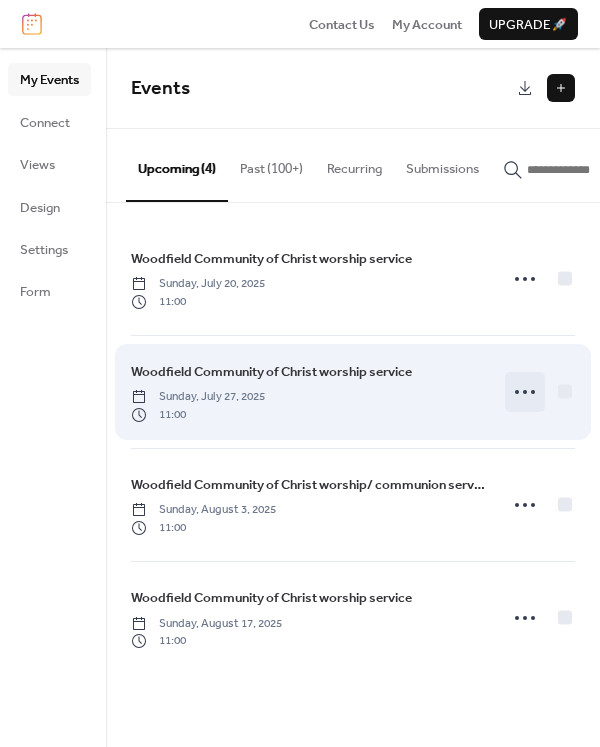 click 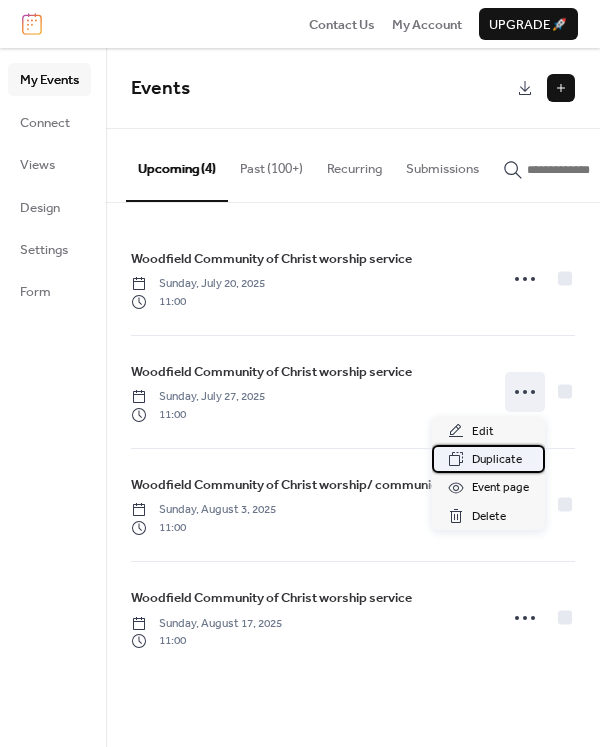 click on "Duplicate" at bounding box center (497, 460) 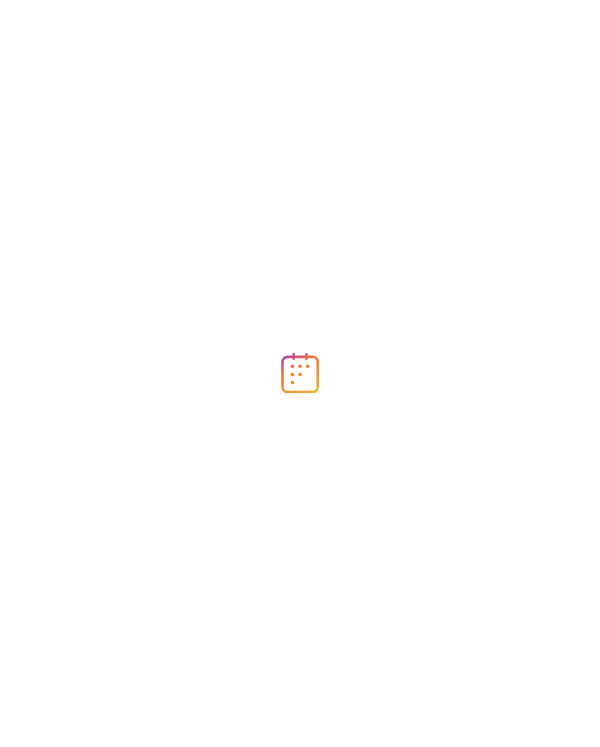 scroll, scrollTop: 0, scrollLeft: 0, axis: both 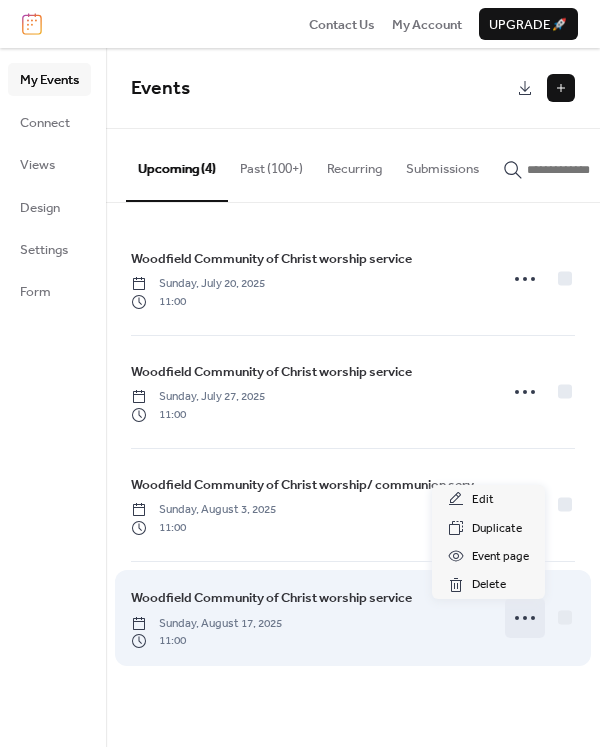 click 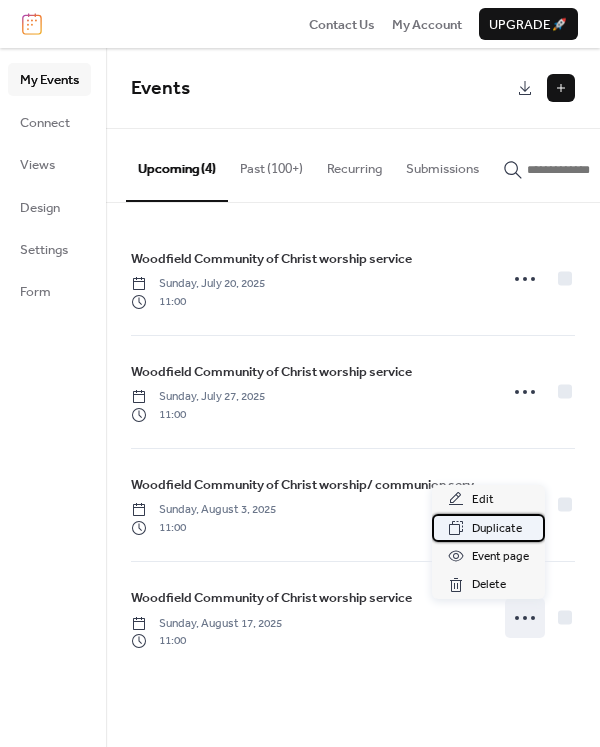 click on "Duplicate" at bounding box center (497, 529) 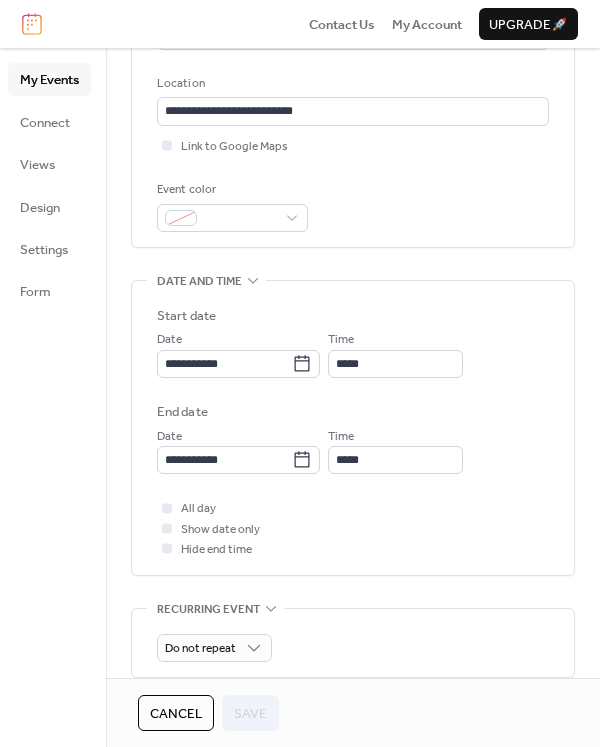 scroll, scrollTop: 484, scrollLeft: 0, axis: vertical 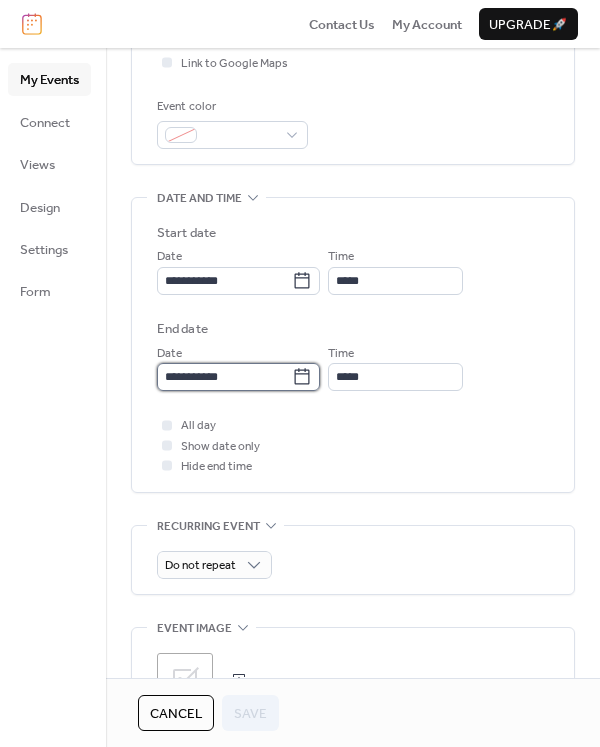 click on "**********" at bounding box center [224, 377] 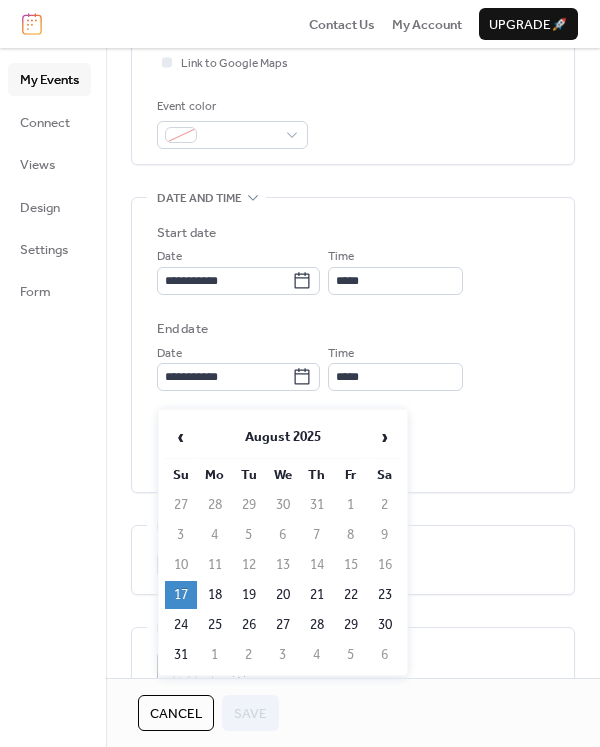 click on "10" at bounding box center [181, 565] 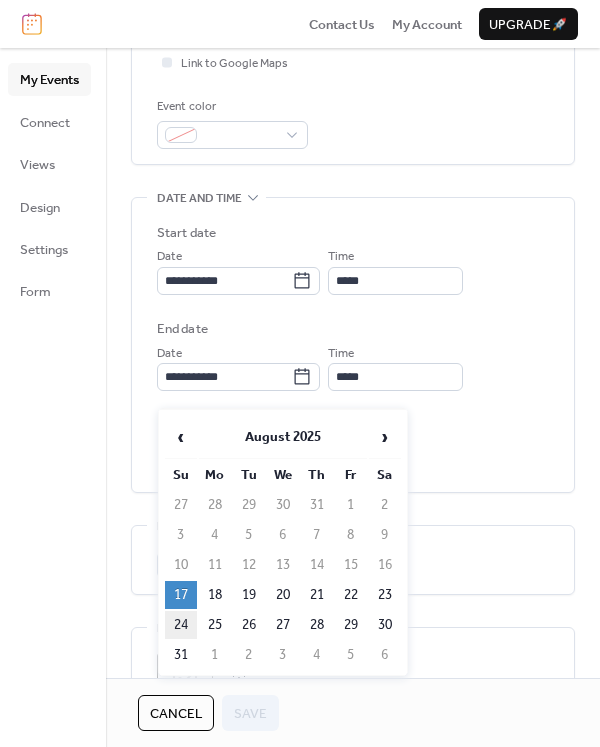 click on "24" at bounding box center [181, 625] 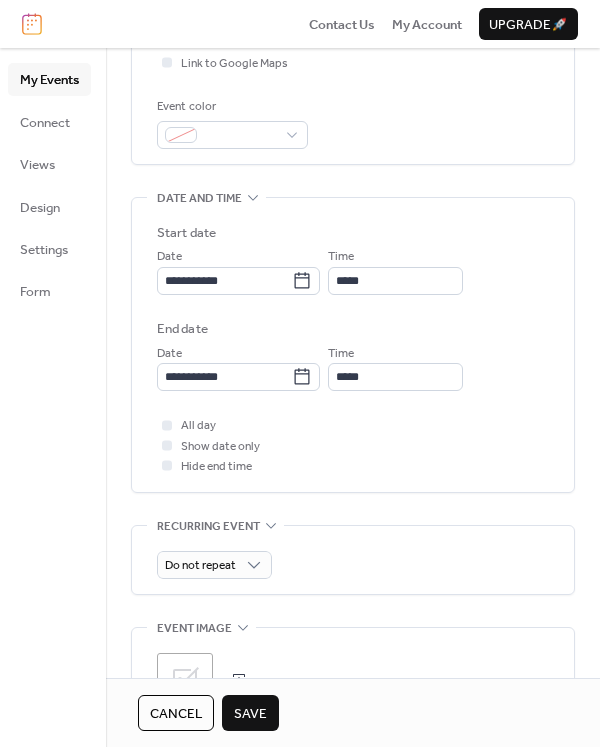 click on "Save" at bounding box center [250, 714] 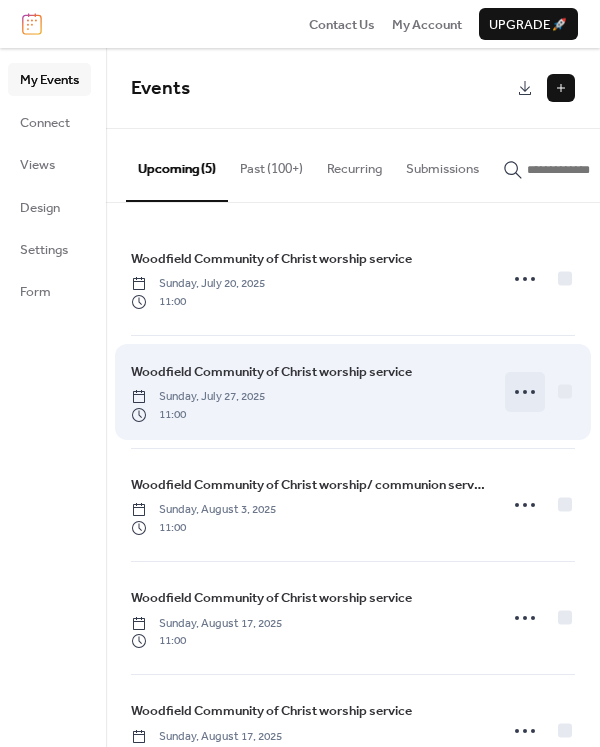 click 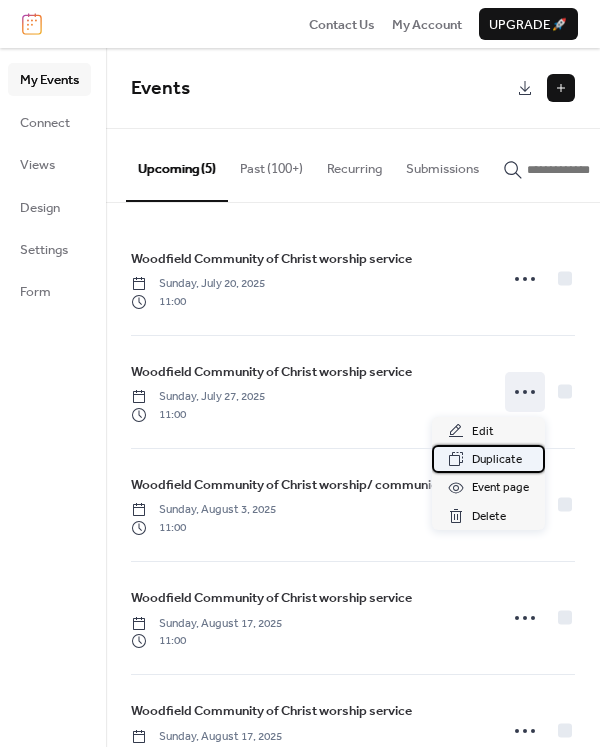 click on "Duplicate" at bounding box center [497, 460] 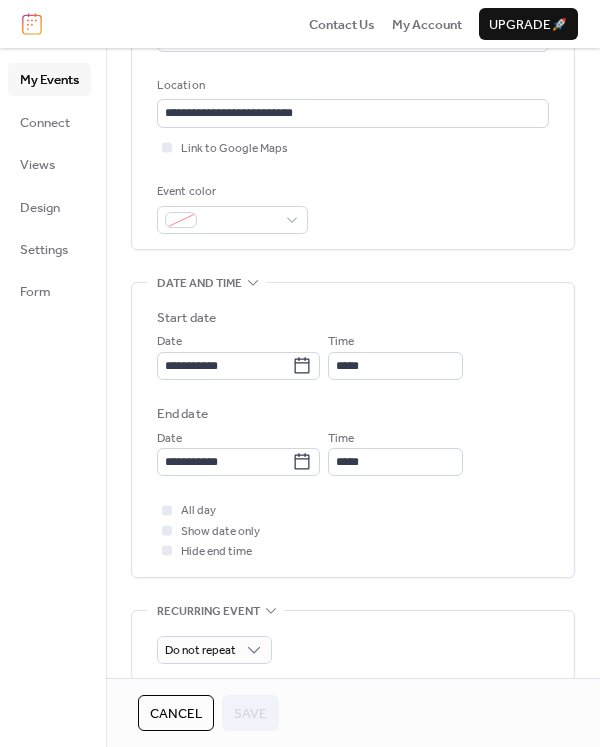 scroll, scrollTop: 429, scrollLeft: 0, axis: vertical 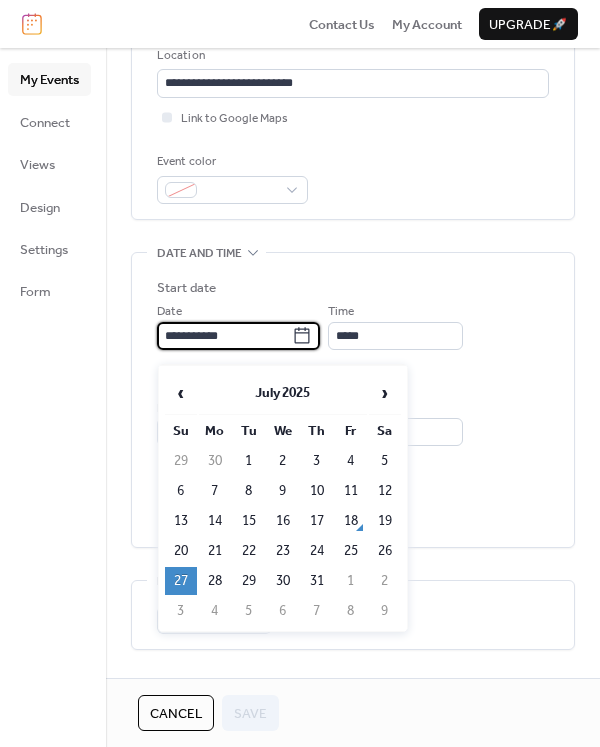 click on "**********" at bounding box center (224, 336) 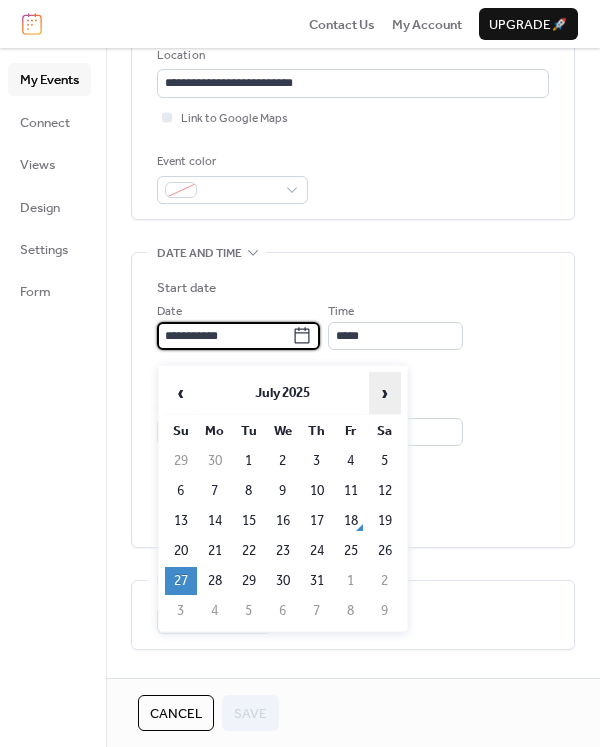 click on "›" at bounding box center (385, 393) 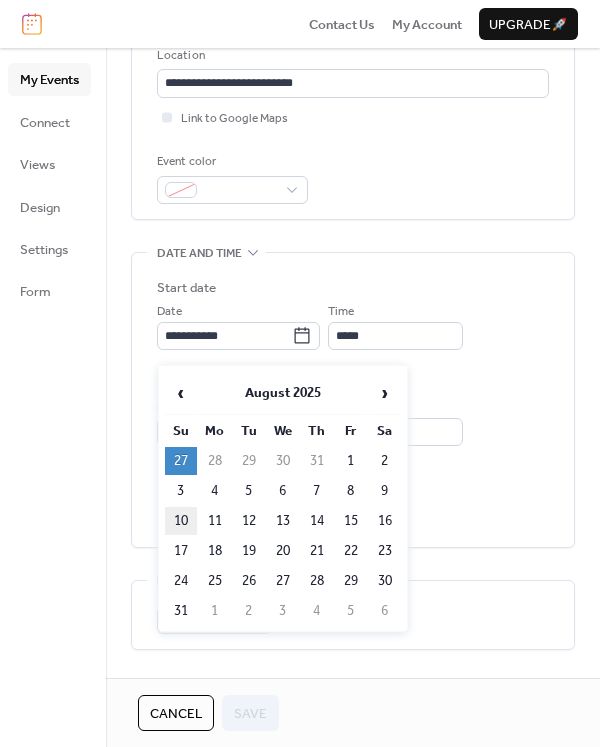 click on "10" at bounding box center [181, 521] 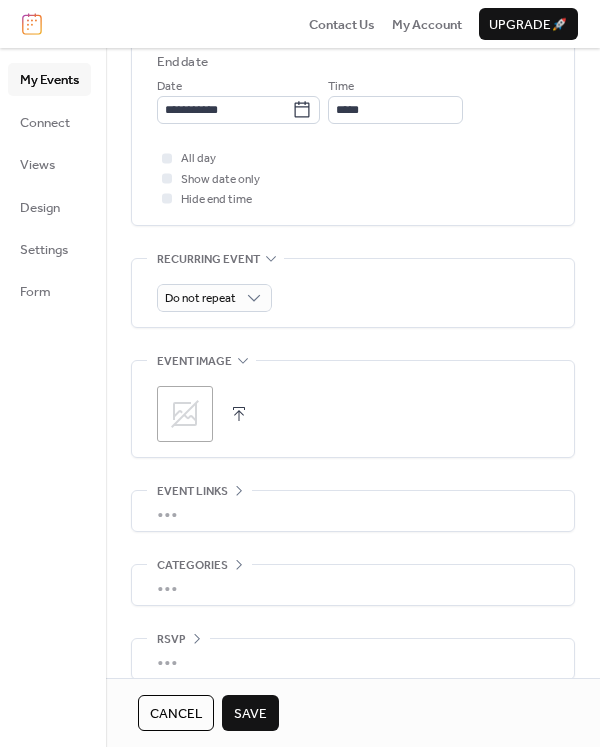 scroll, scrollTop: 785, scrollLeft: 0, axis: vertical 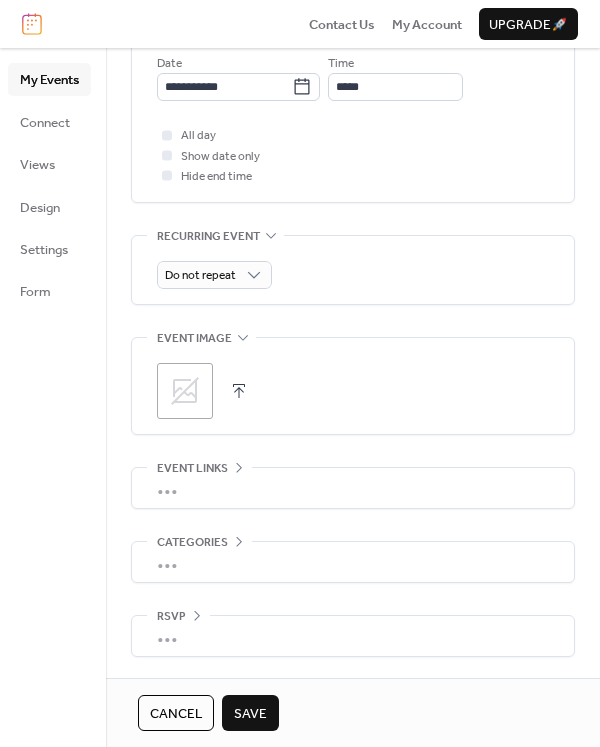 click on "Save" at bounding box center (250, 714) 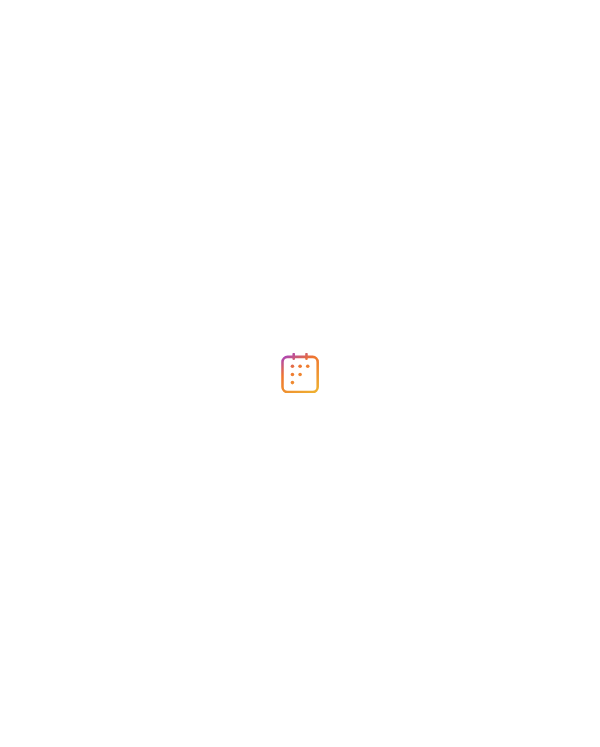 scroll, scrollTop: 0, scrollLeft: 0, axis: both 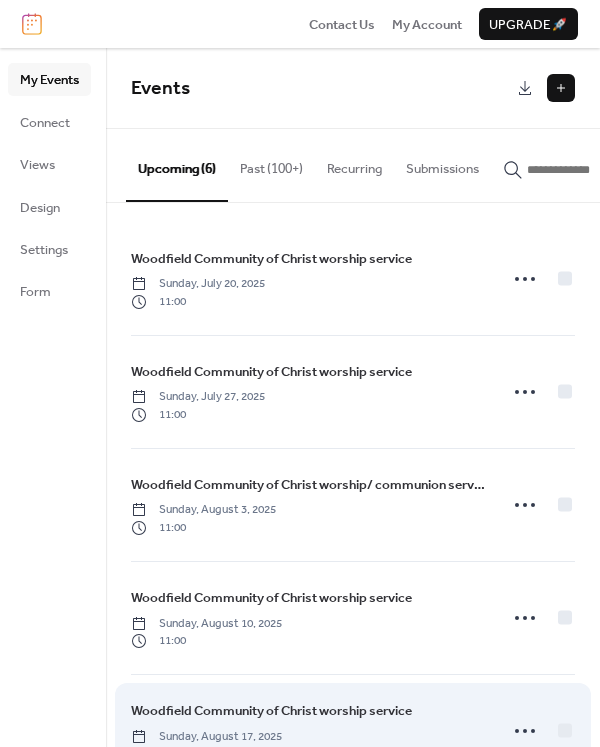 click on "Sunday, August 17, 2025" at bounding box center [206, 737] 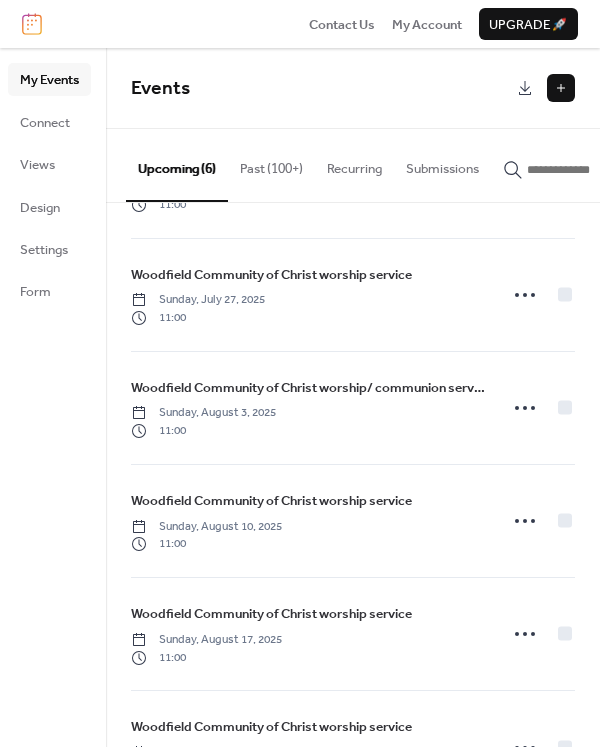scroll, scrollTop: 174, scrollLeft: 0, axis: vertical 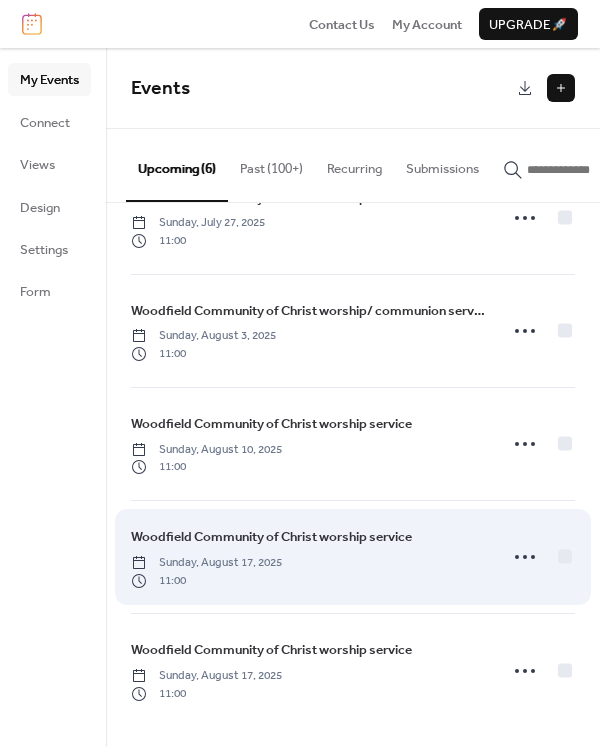 click on "Woodfield Community of Christ worship service" at bounding box center [271, 537] 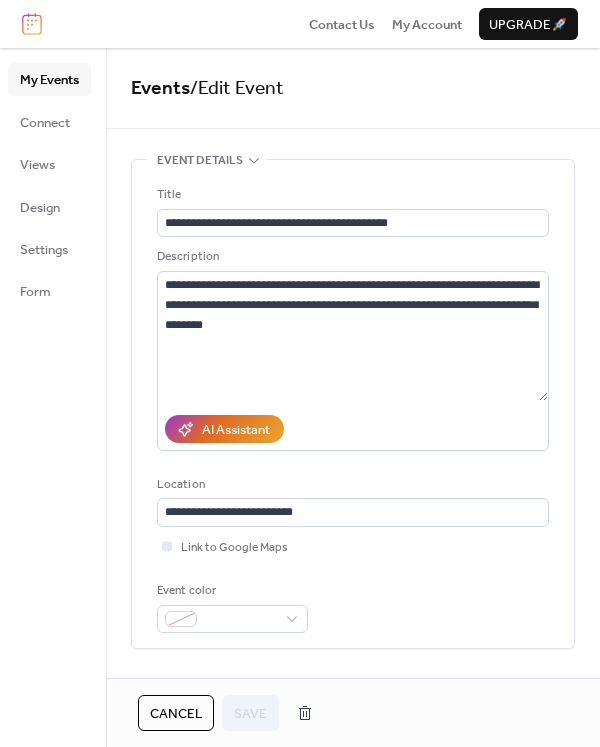 click on "**********" at bounding box center (353, 409) 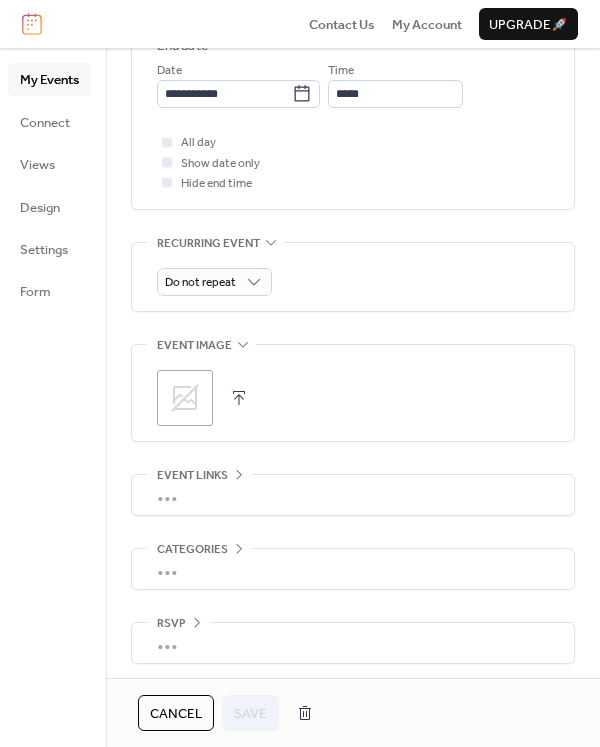 scroll, scrollTop: 785, scrollLeft: 0, axis: vertical 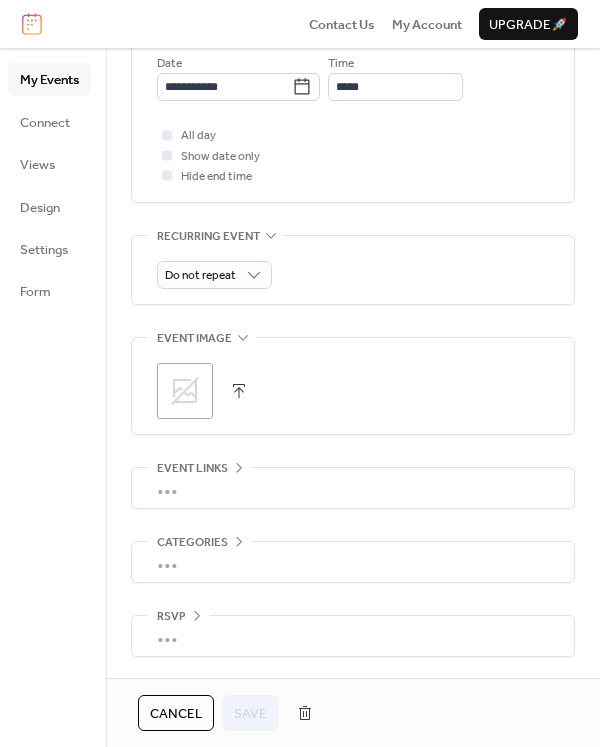 click on "Cancel" at bounding box center (176, 714) 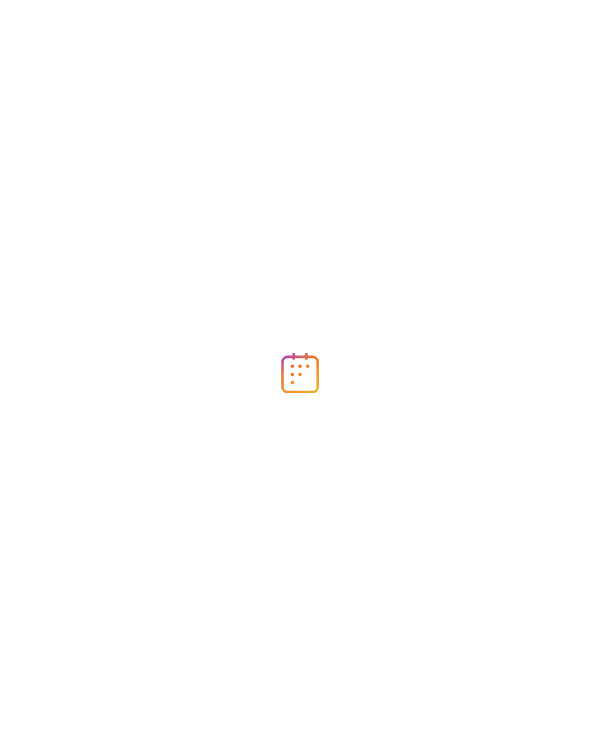 scroll, scrollTop: 0, scrollLeft: 0, axis: both 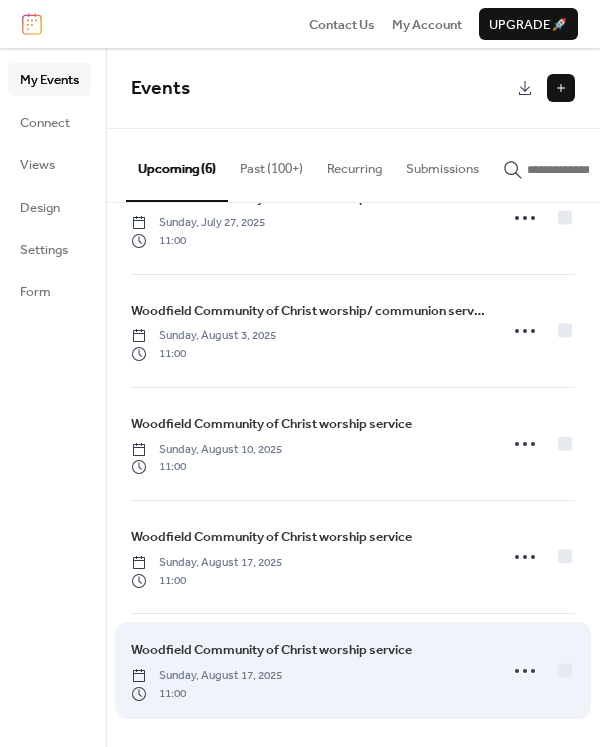 click on "Woodfield Community of Christ worship service" at bounding box center (271, 650) 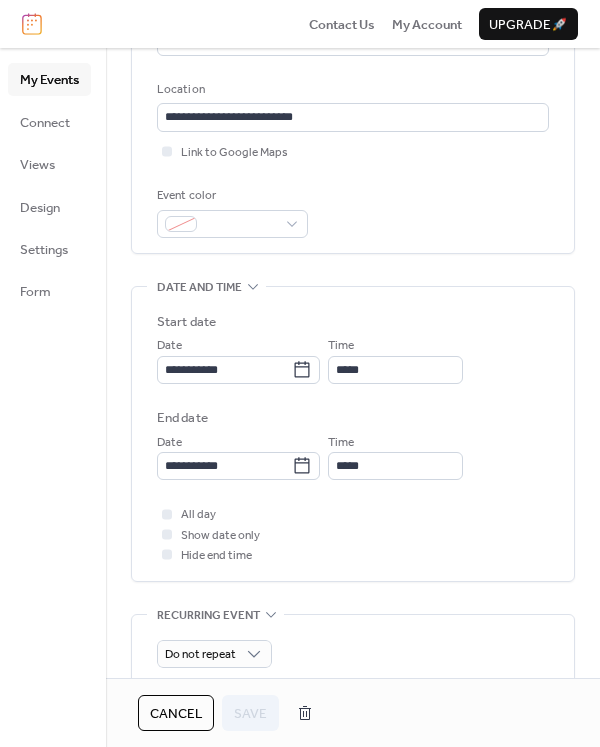 scroll, scrollTop: 397, scrollLeft: 0, axis: vertical 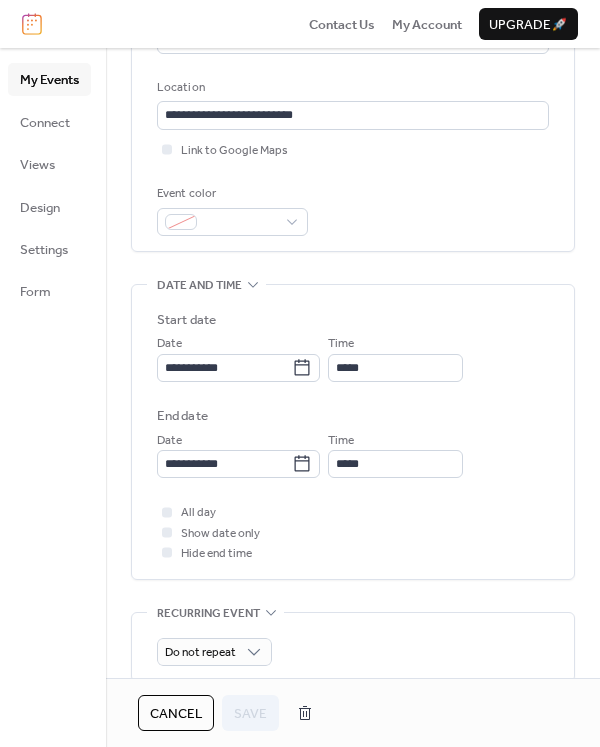 click on "Cancel" at bounding box center (176, 714) 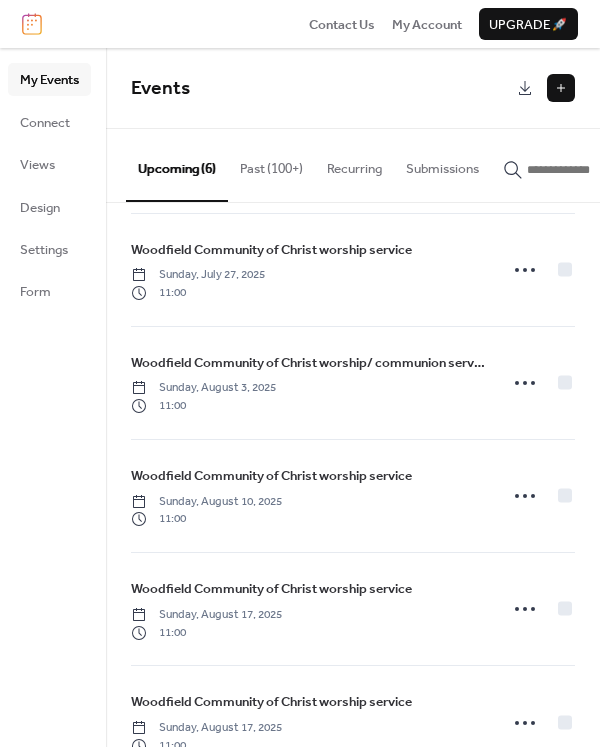 scroll, scrollTop: 174, scrollLeft: 0, axis: vertical 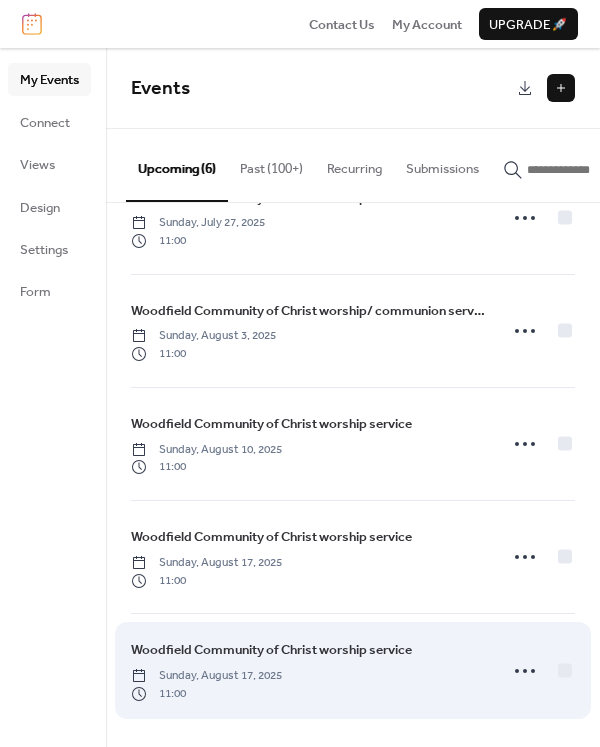 click on "Woodfield Community of Christ worship service Sunday, [MONTH] [DAY], [YEAR] 11:00" at bounding box center [308, 670] 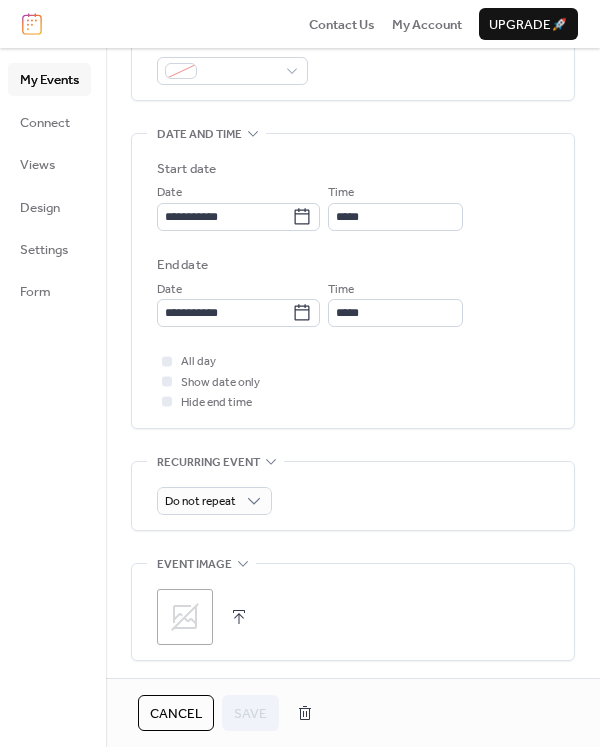 scroll, scrollTop: 550, scrollLeft: 0, axis: vertical 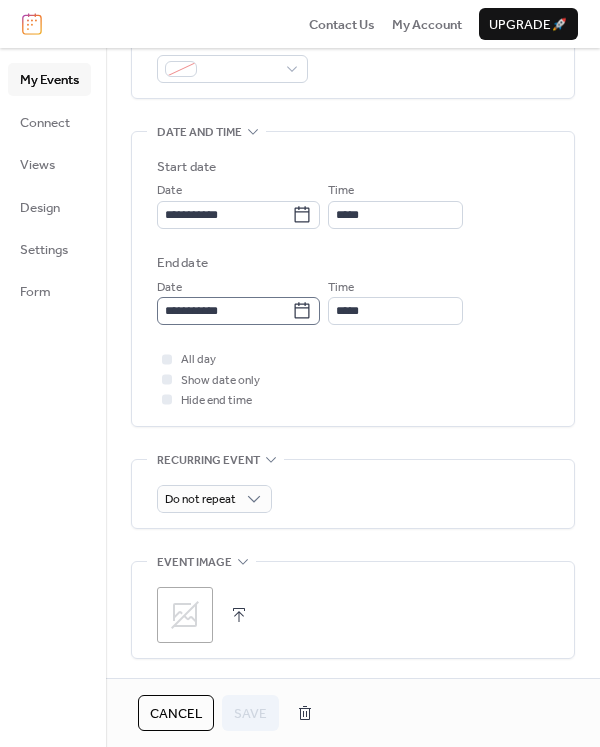 click 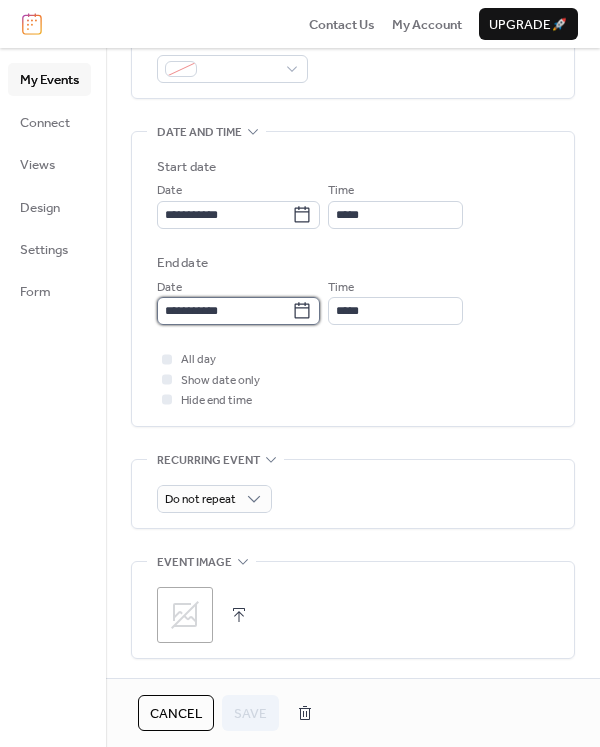 click on "**********" at bounding box center [224, 311] 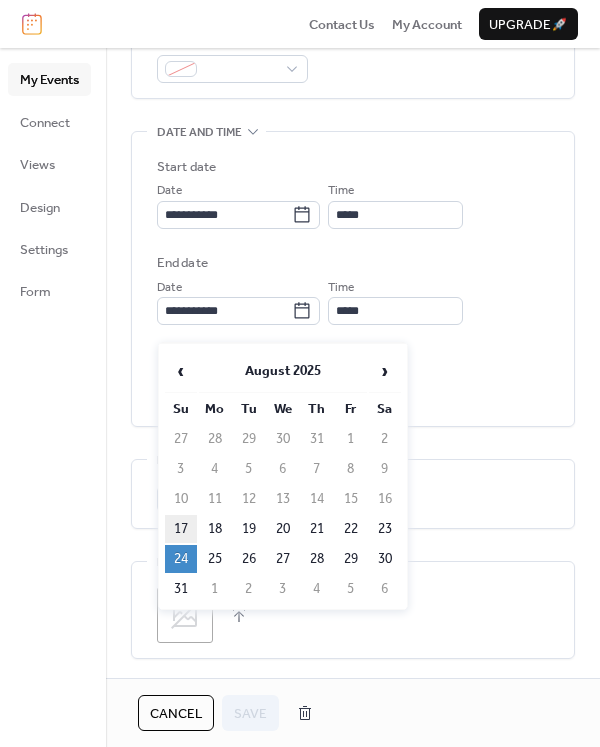 click on "17" at bounding box center [181, 529] 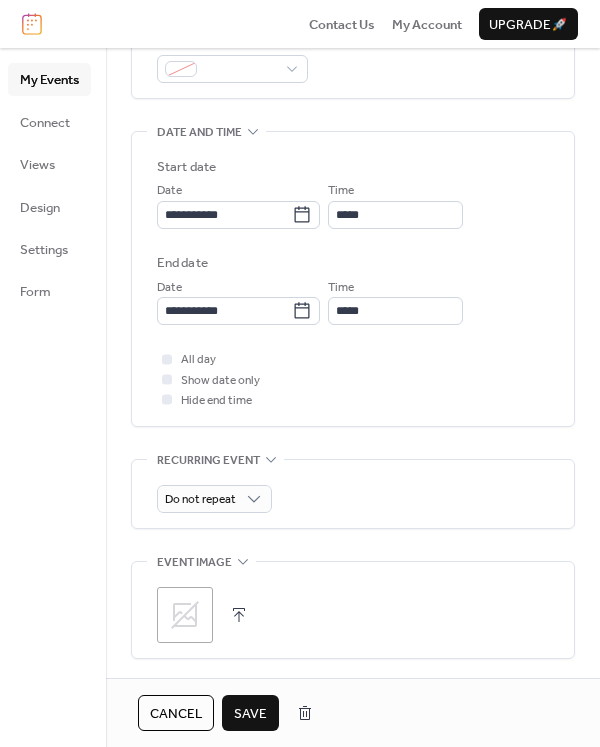 click on "Save" at bounding box center (250, 714) 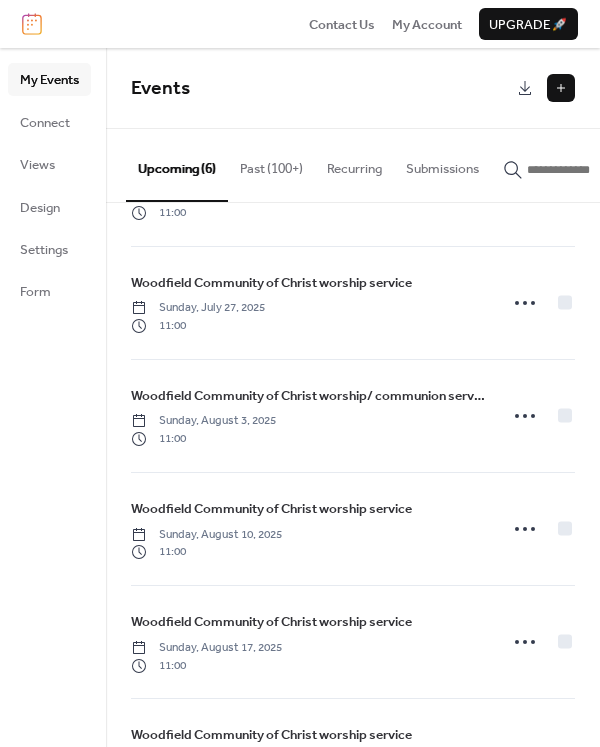 scroll, scrollTop: 174, scrollLeft: 0, axis: vertical 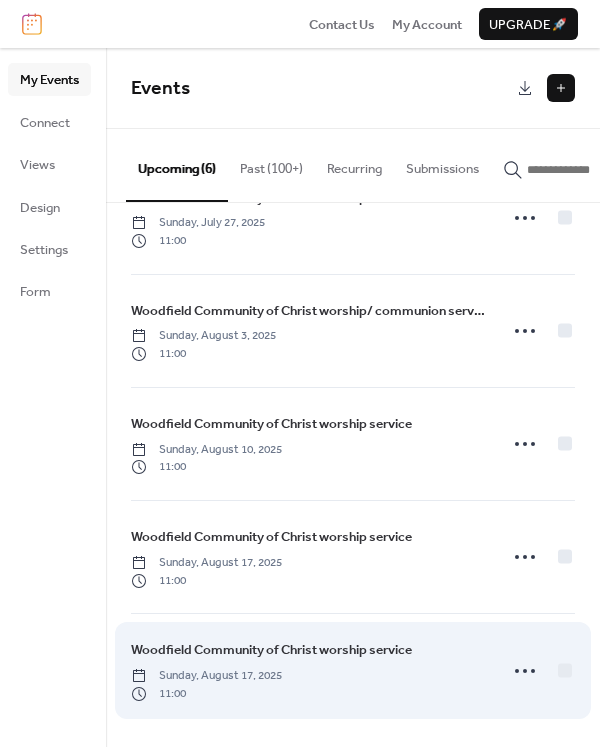 click on "Woodfield Community of Christ worship service" at bounding box center [271, 650] 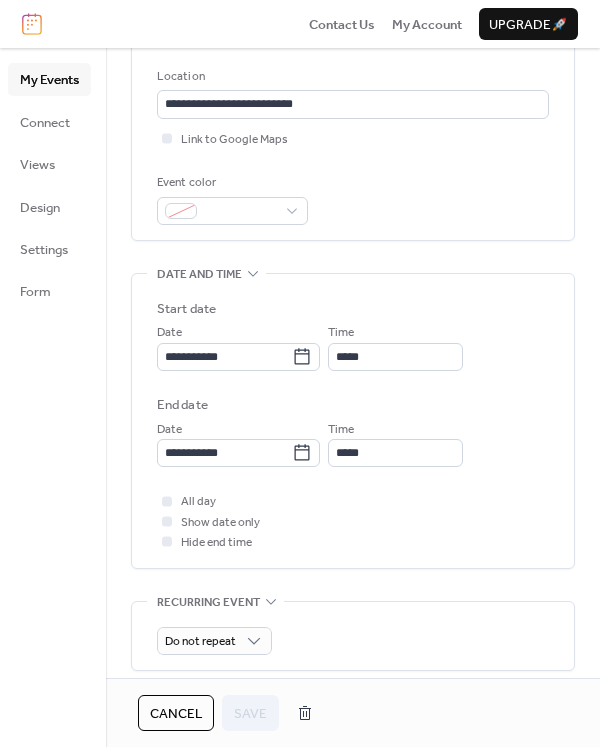scroll, scrollTop: 465, scrollLeft: 0, axis: vertical 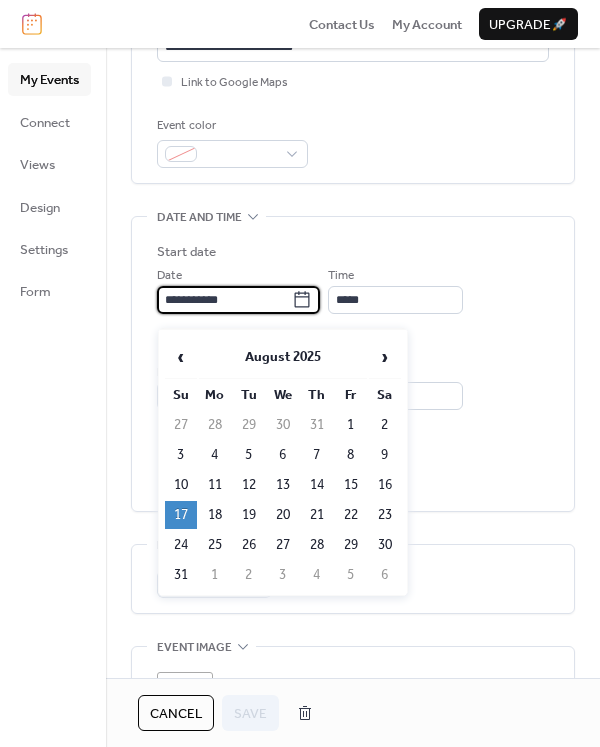 click on "**********" at bounding box center (224, 300) 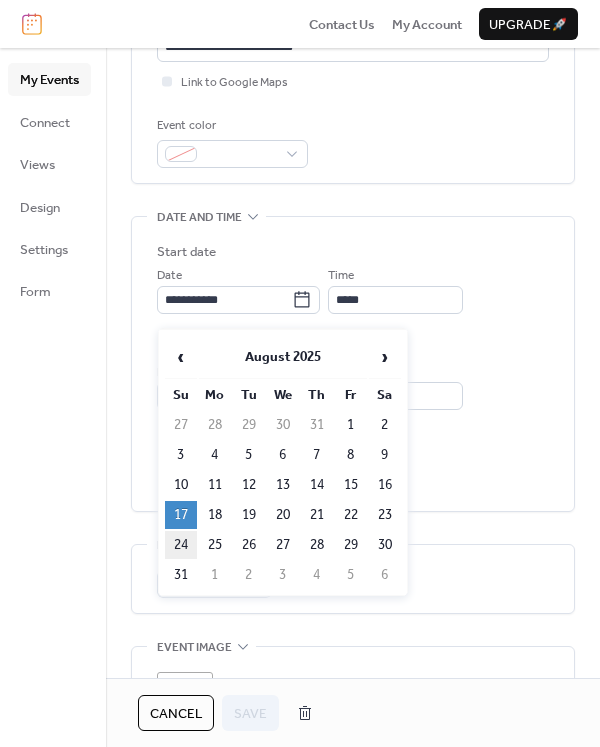 click on "24" at bounding box center (181, 545) 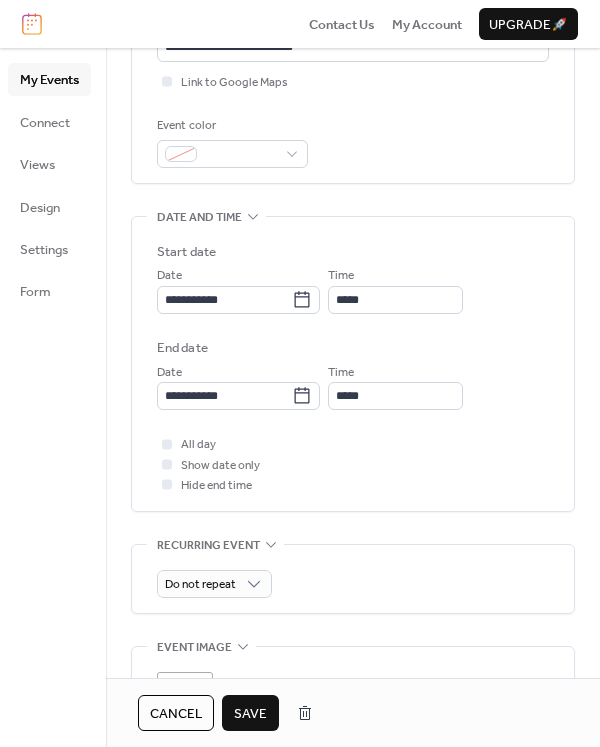 click on "Save" at bounding box center [250, 714] 